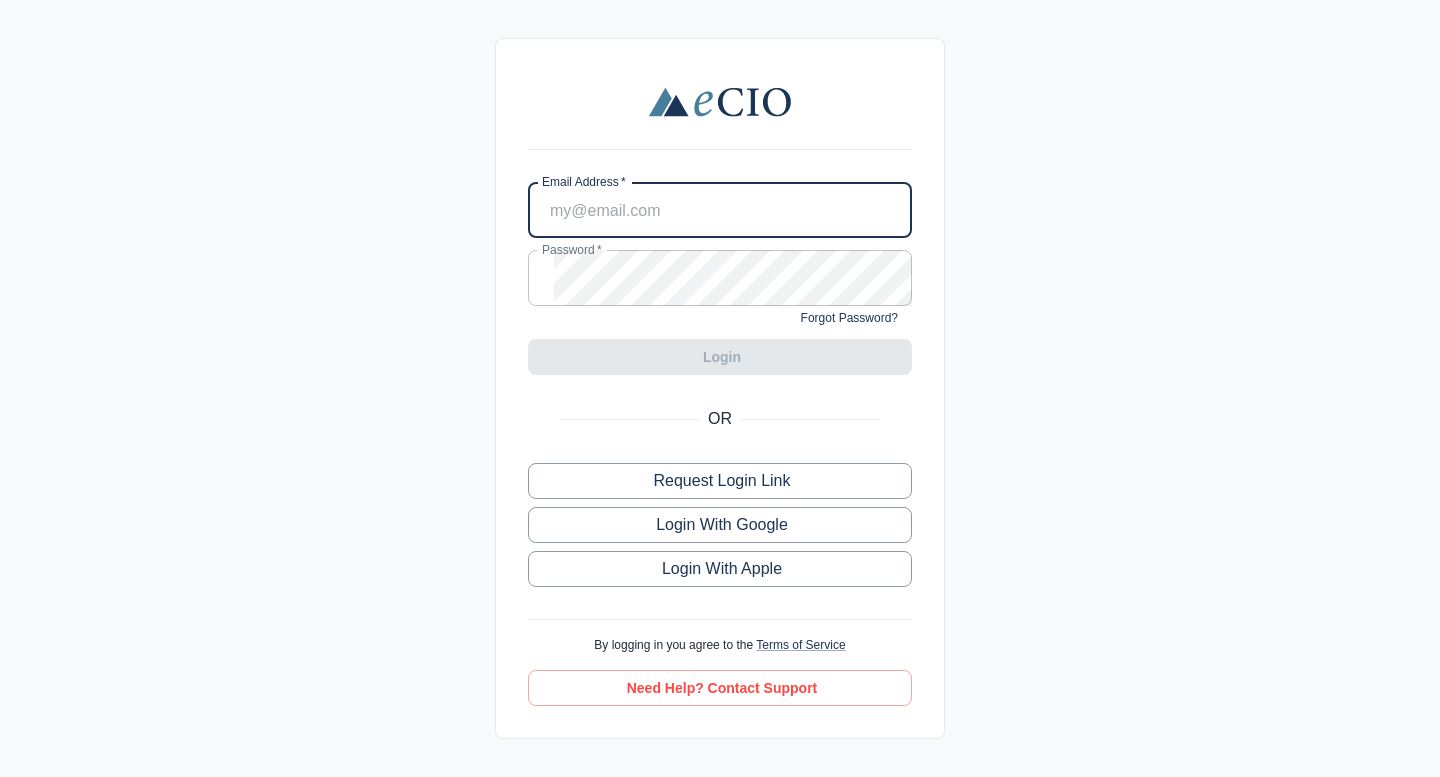 scroll, scrollTop: 0, scrollLeft: 0, axis: both 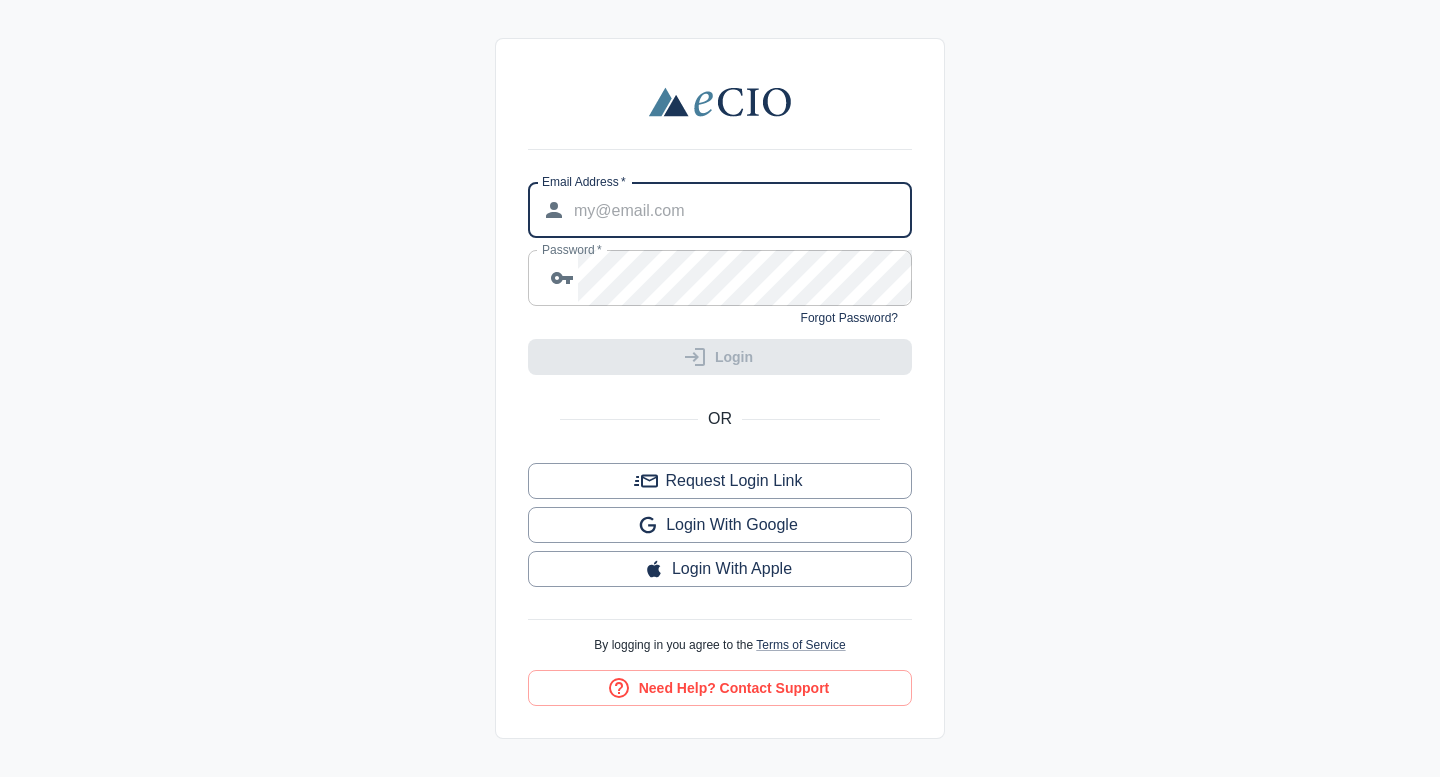 click on "Email Address   *" at bounding box center [743, 210] 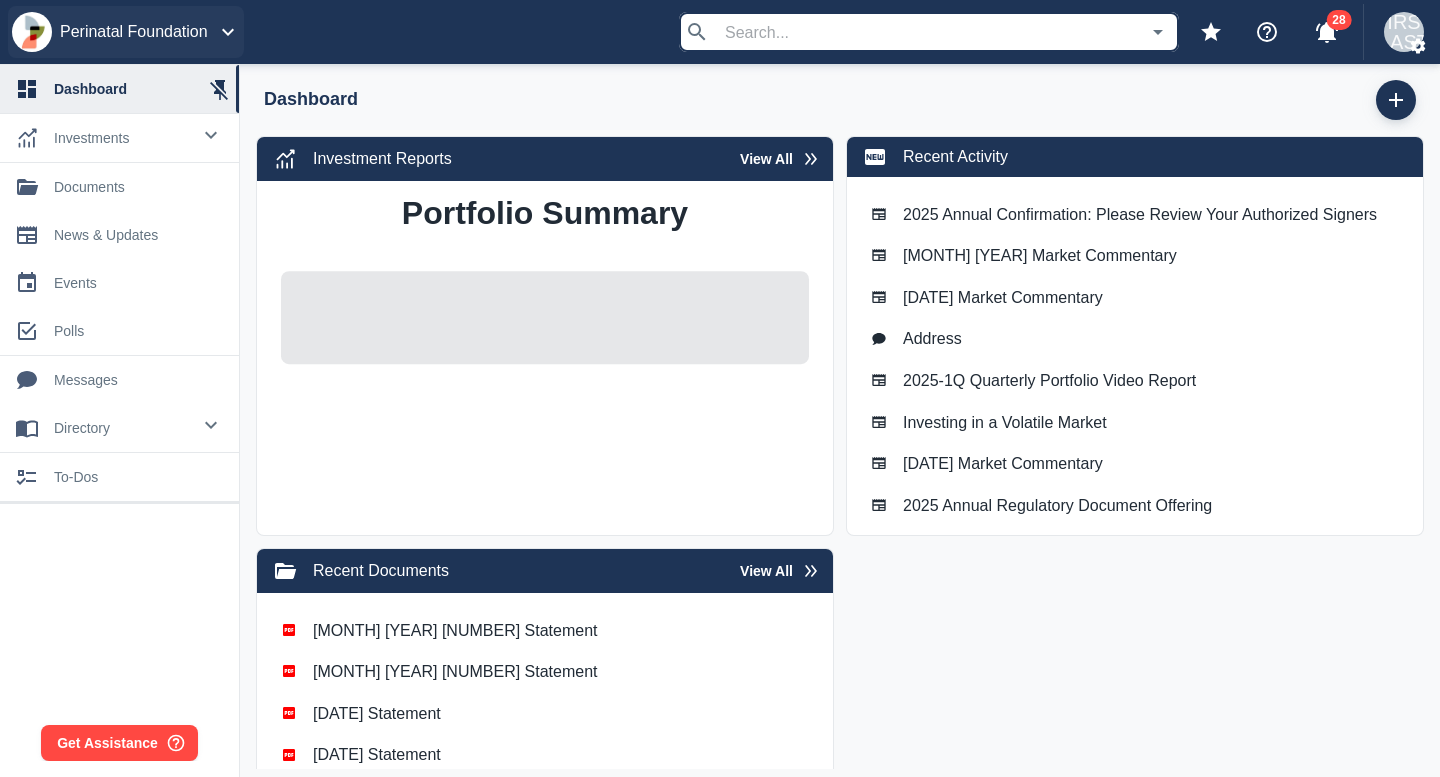 click at bounding box center [228, 32] 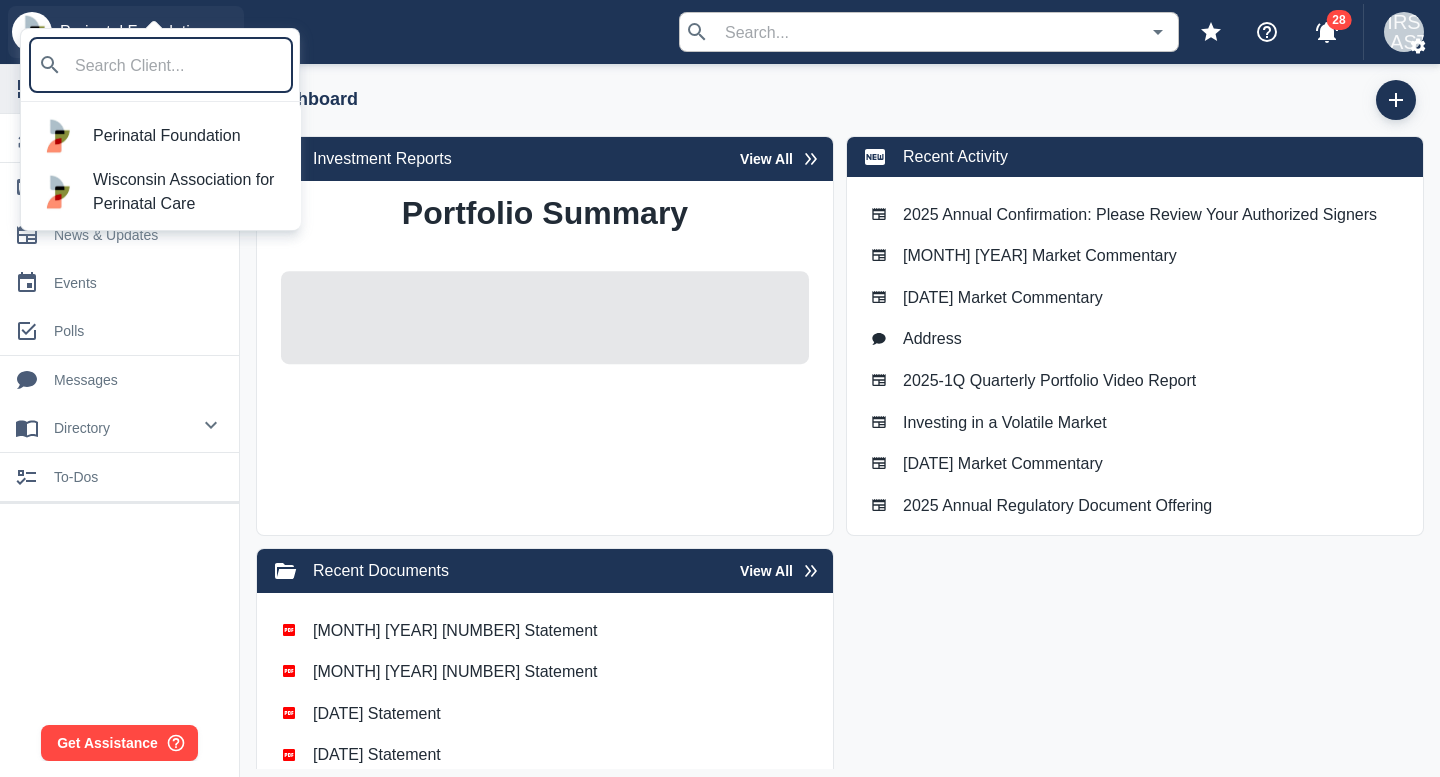 click on "Wisconsin Association for Perinatal Care" at bounding box center [189, 192] 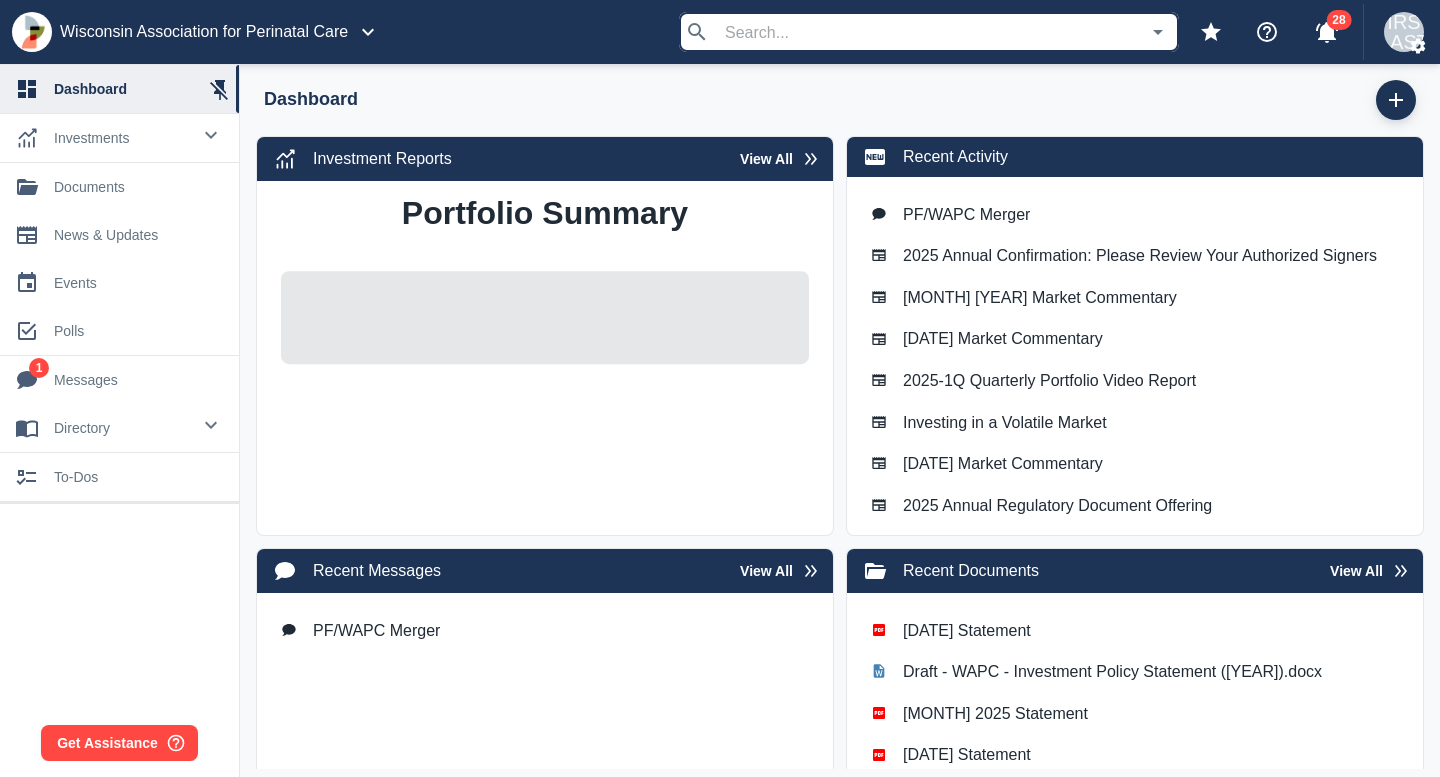 click on "directory" at bounding box center [122, 138] 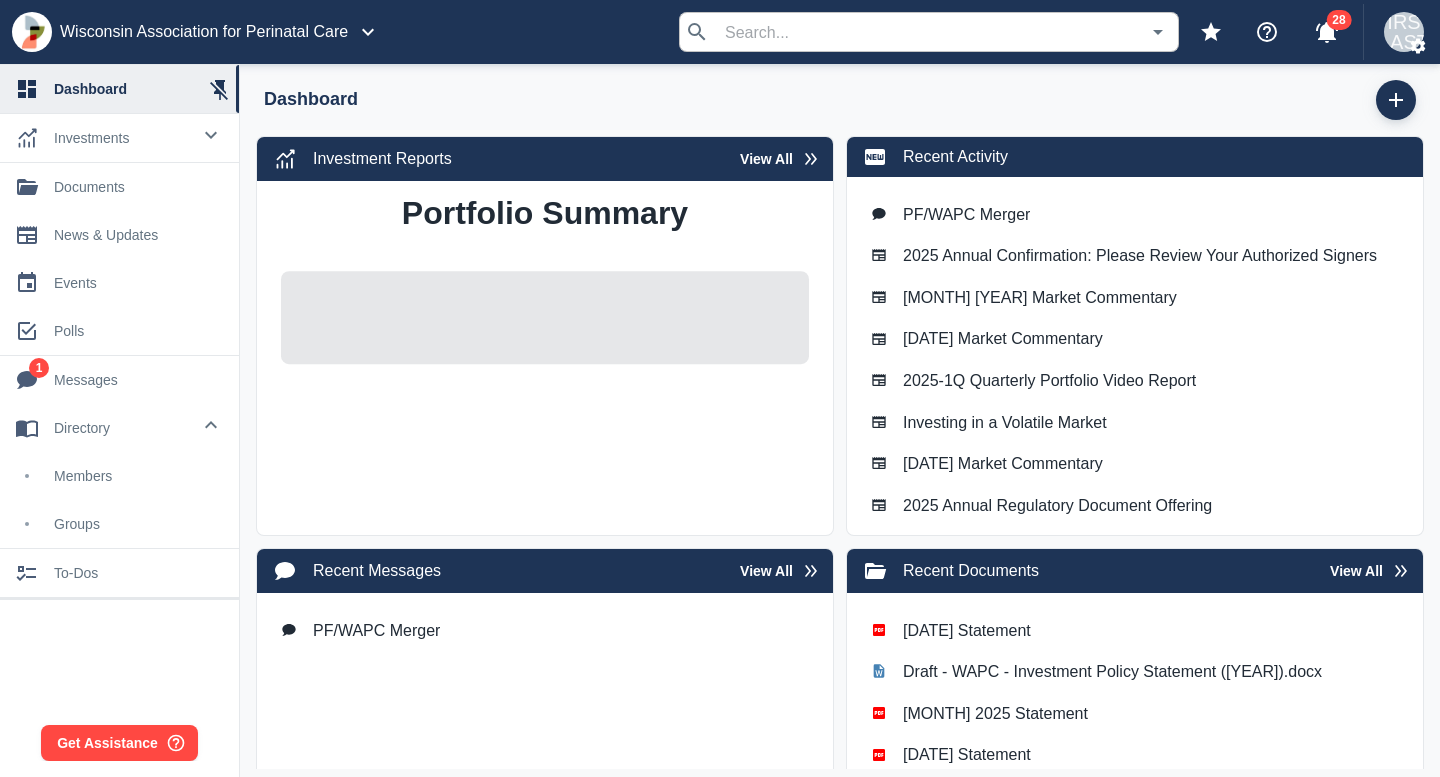 click on "members" at bounding box center (138, 476) 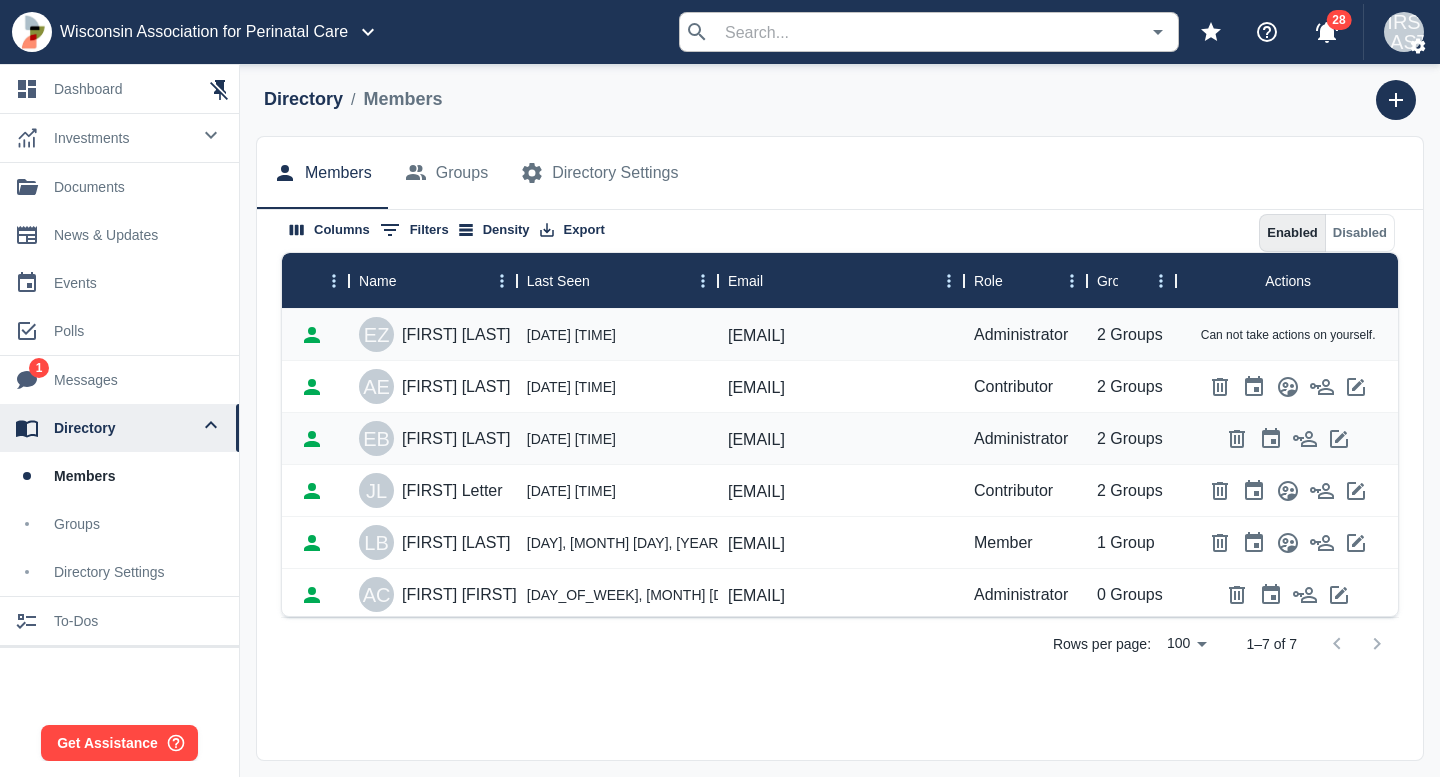 scroll, scrollTop: 57, scrollLeft: 0, axis: vertical 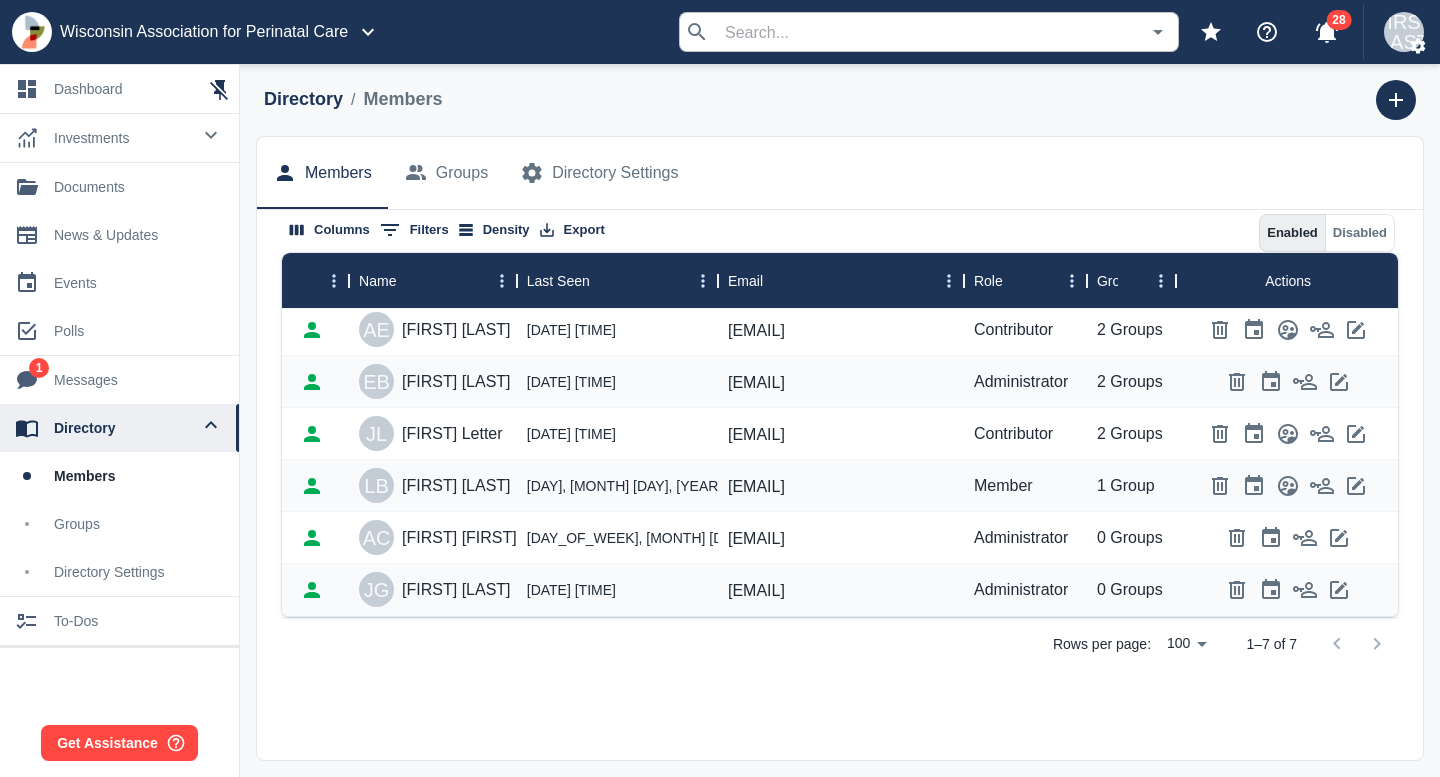 click on "Members" at bounding box center (338, 173) 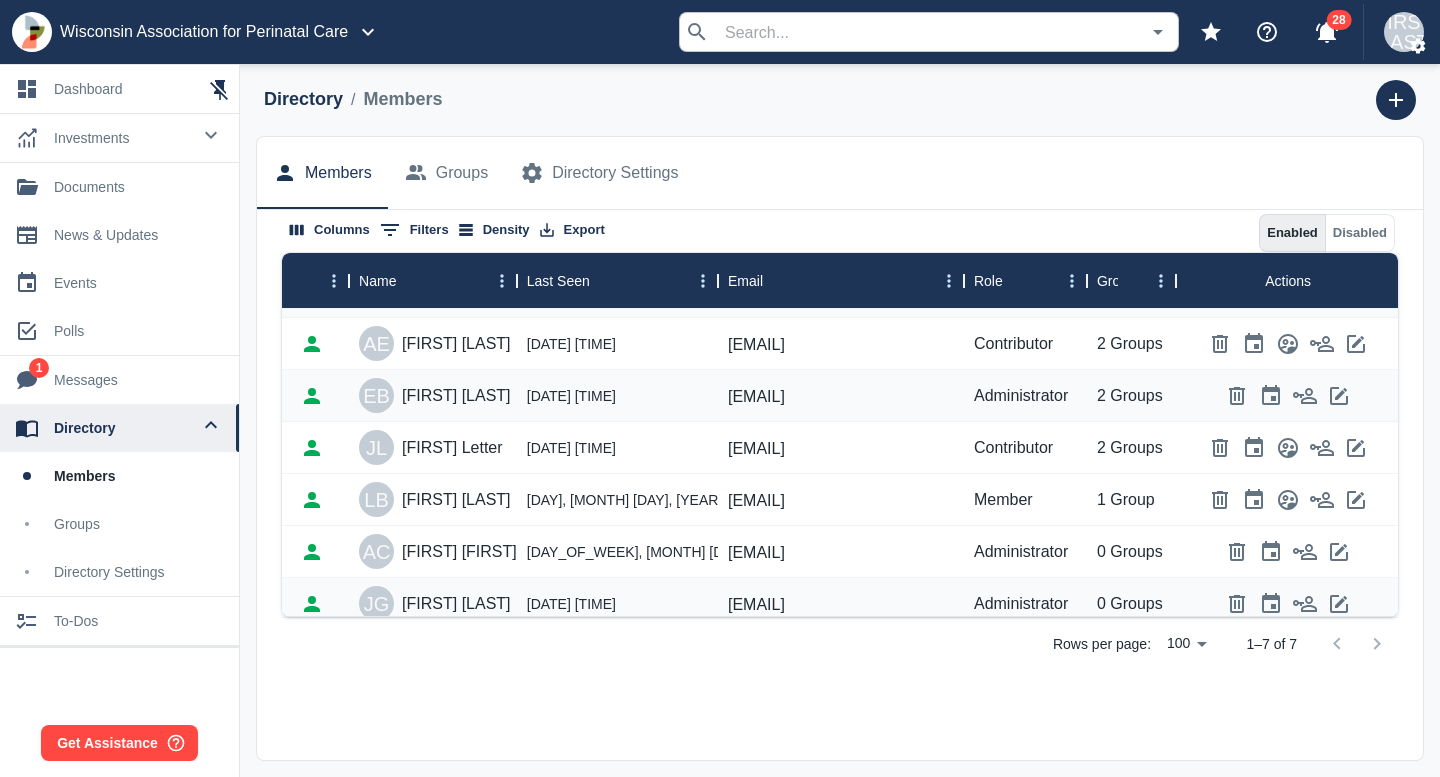 scroll, scrollTop: 57, scrollLeft: 0, axis: vertical 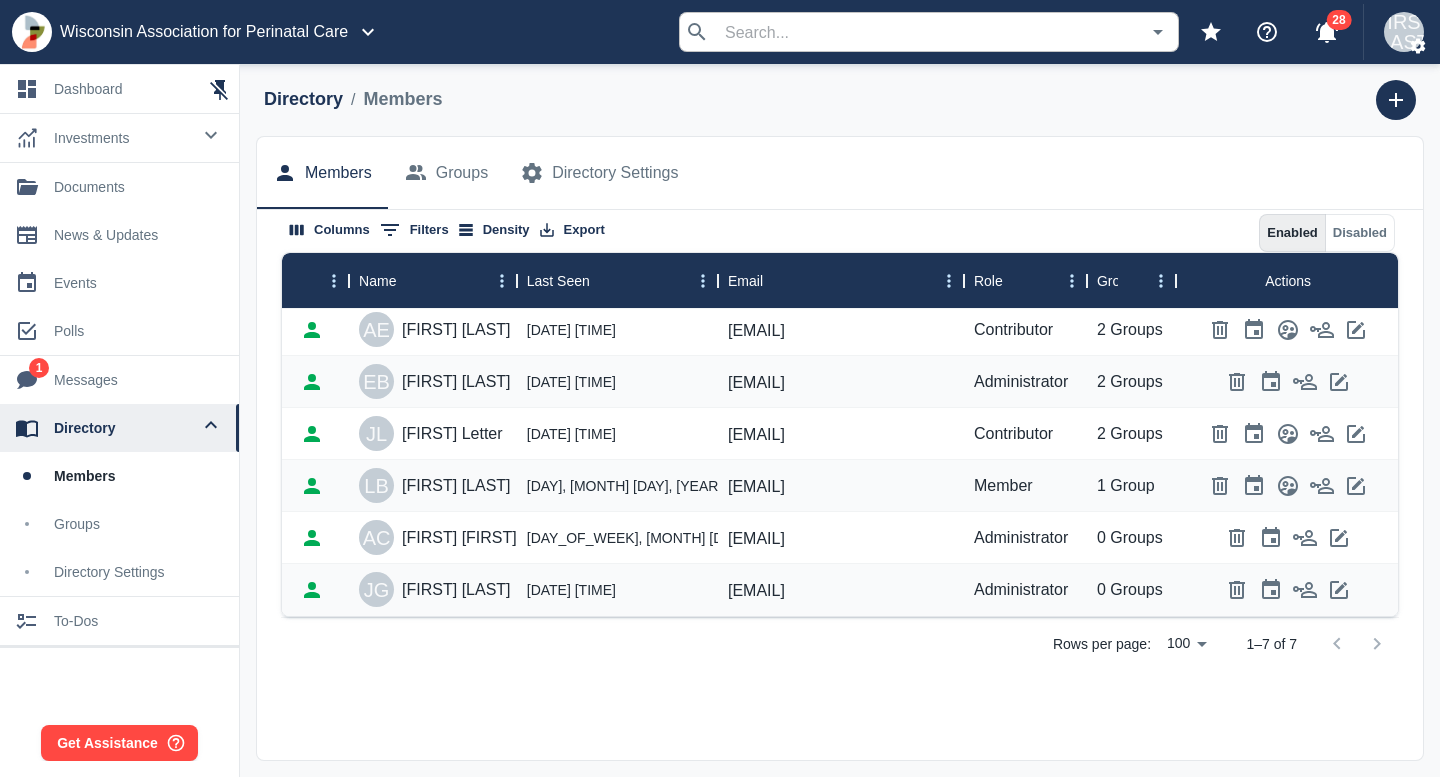 click on "groups" at bounding box center [138, 524] 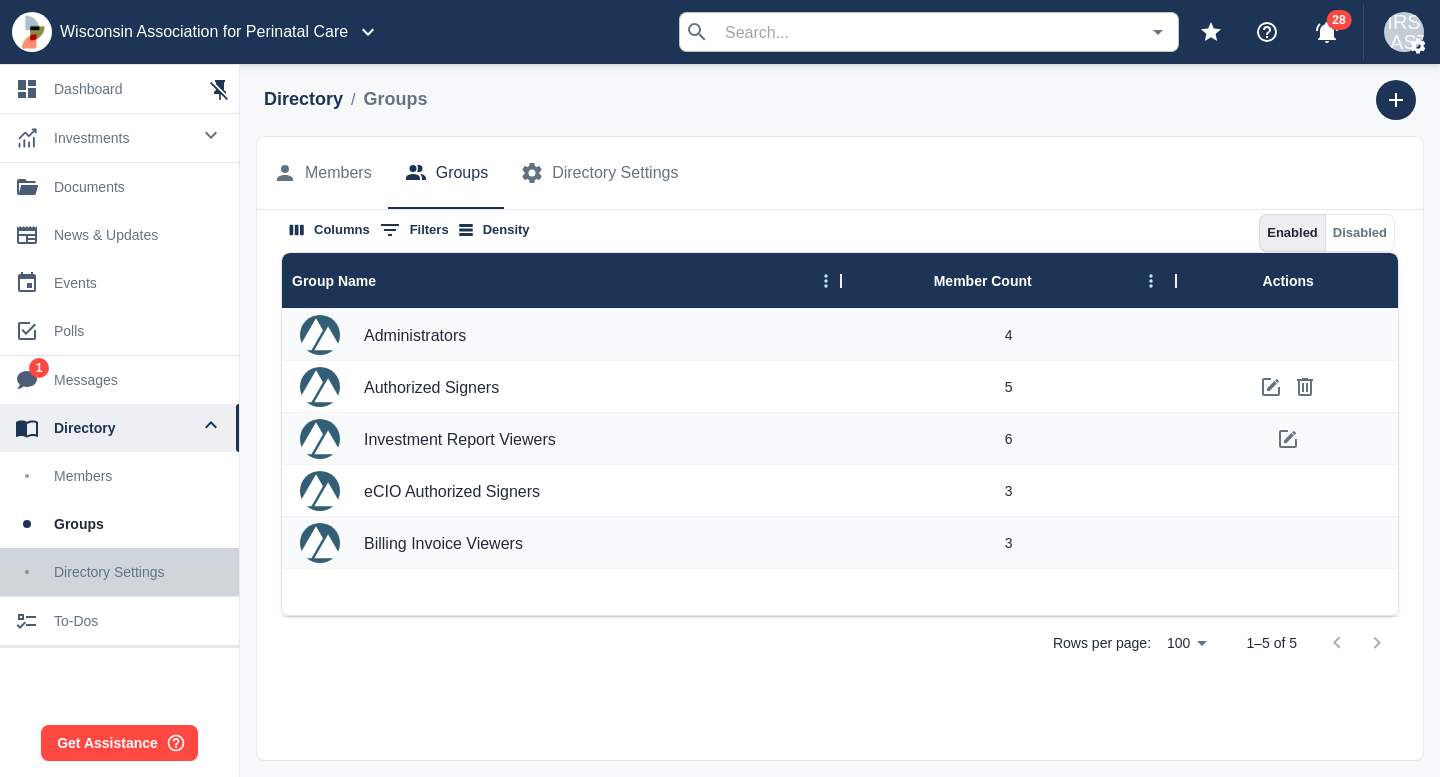 click on "directory settings" at bounding box center (138, 572) 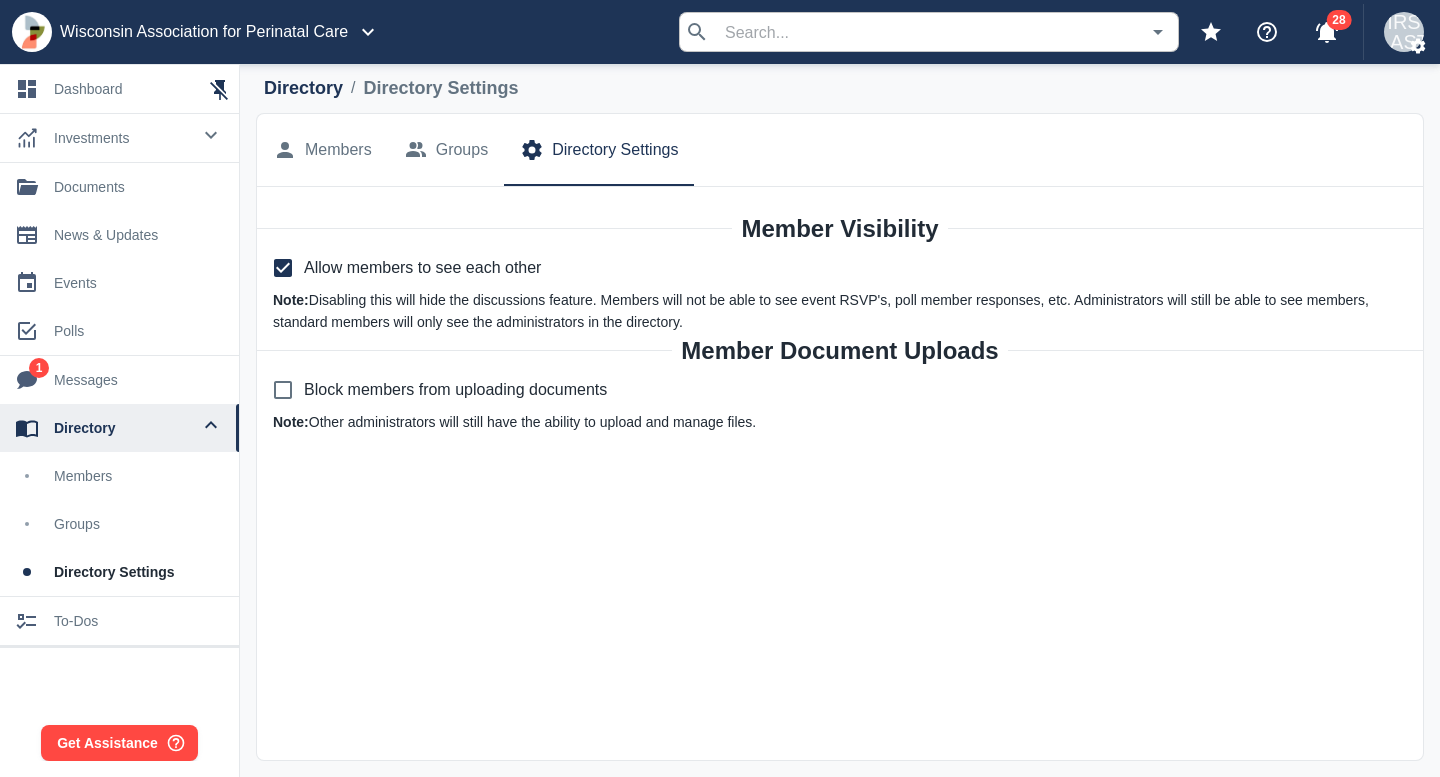 scroll, scrollTop: 0, scrollLeft: 0, axis: both 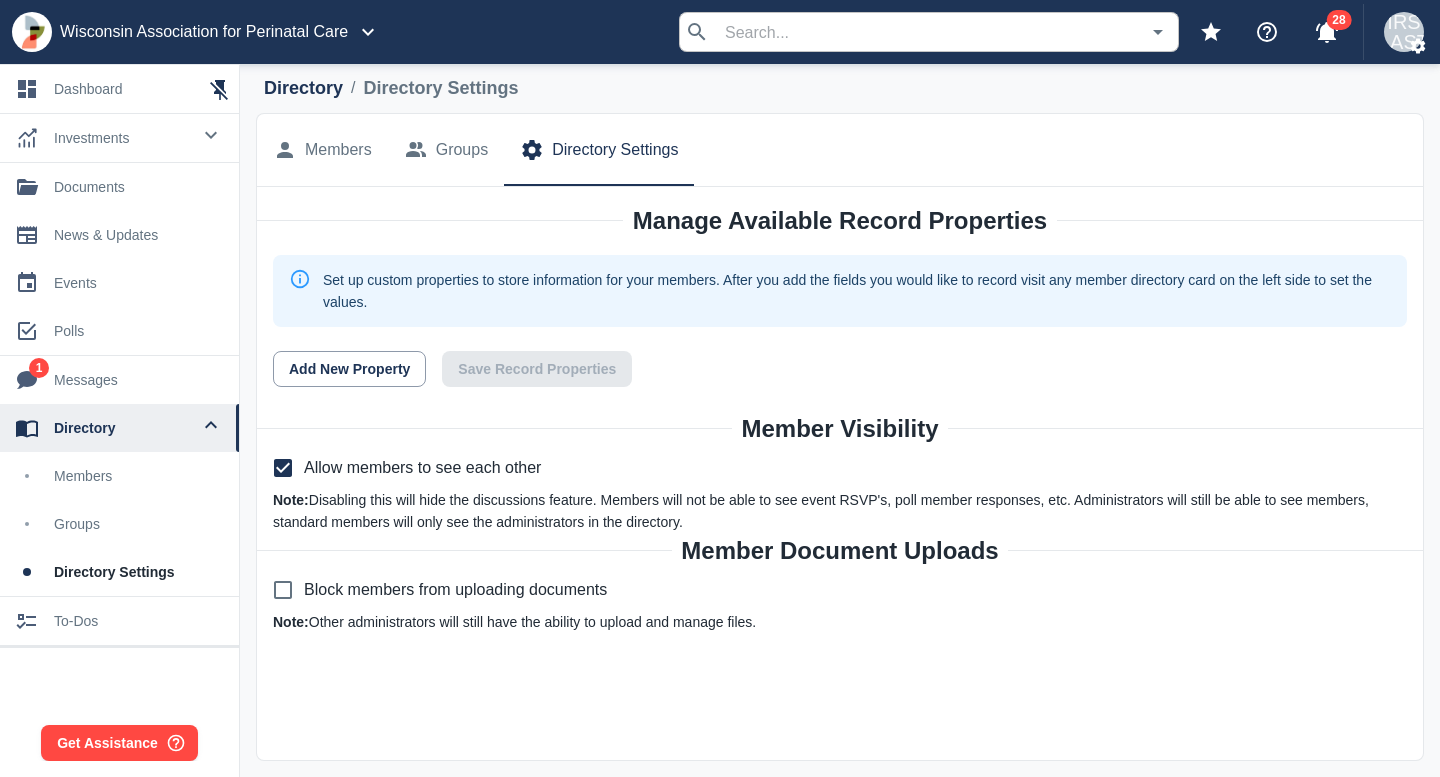 click on "Members" at bounding box center [338, 150] 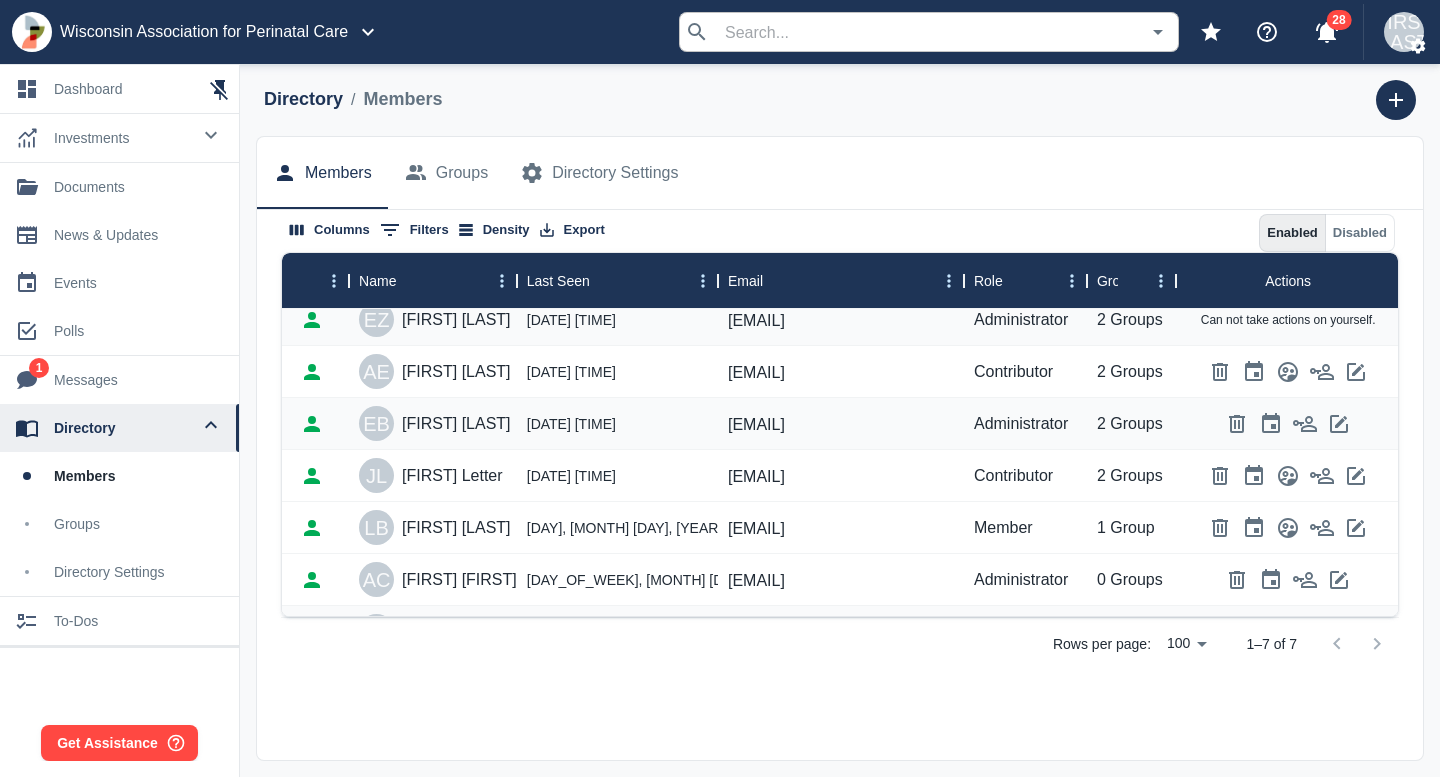 scroll, scrollTop: 0, scrollLeft: 0, axis: both 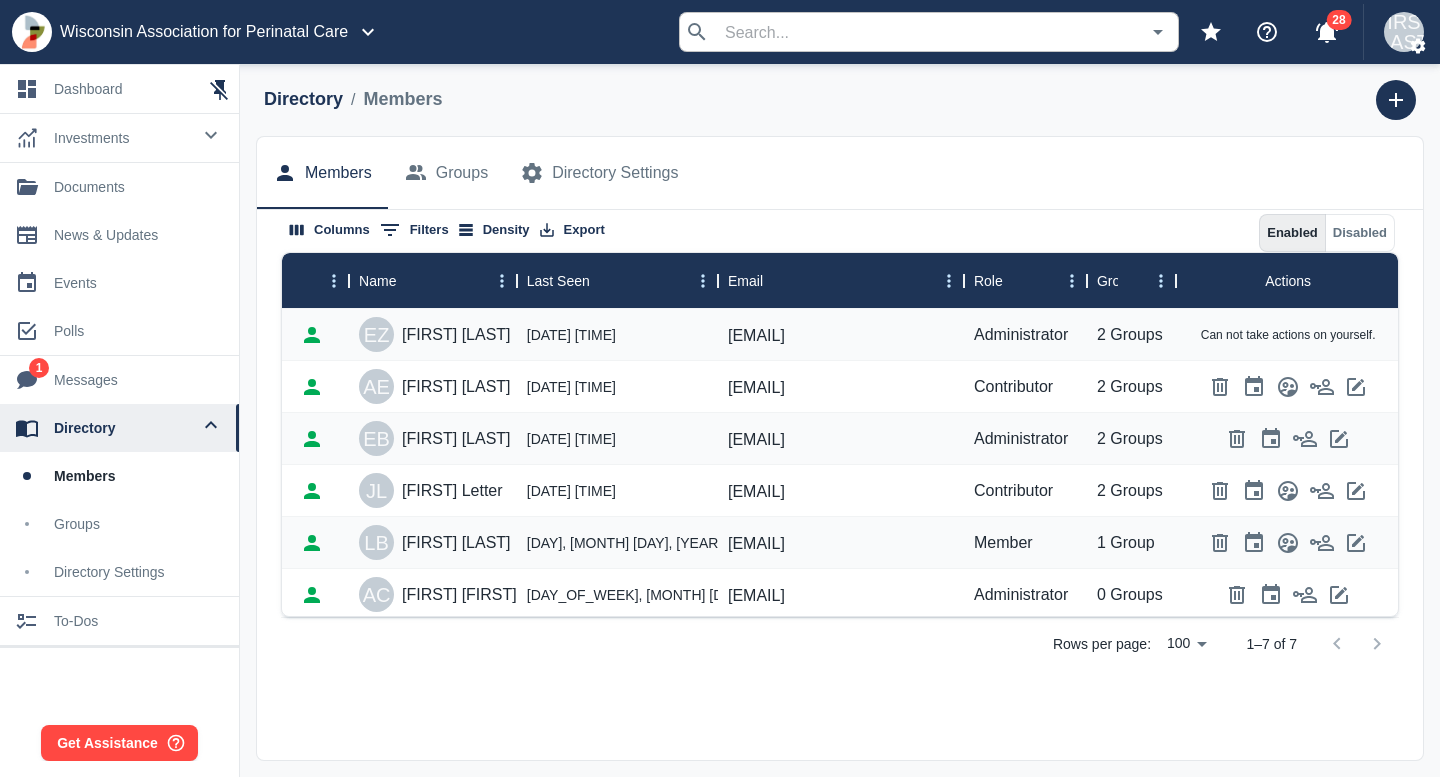 click on "messages" at bounding box center [138, 380] 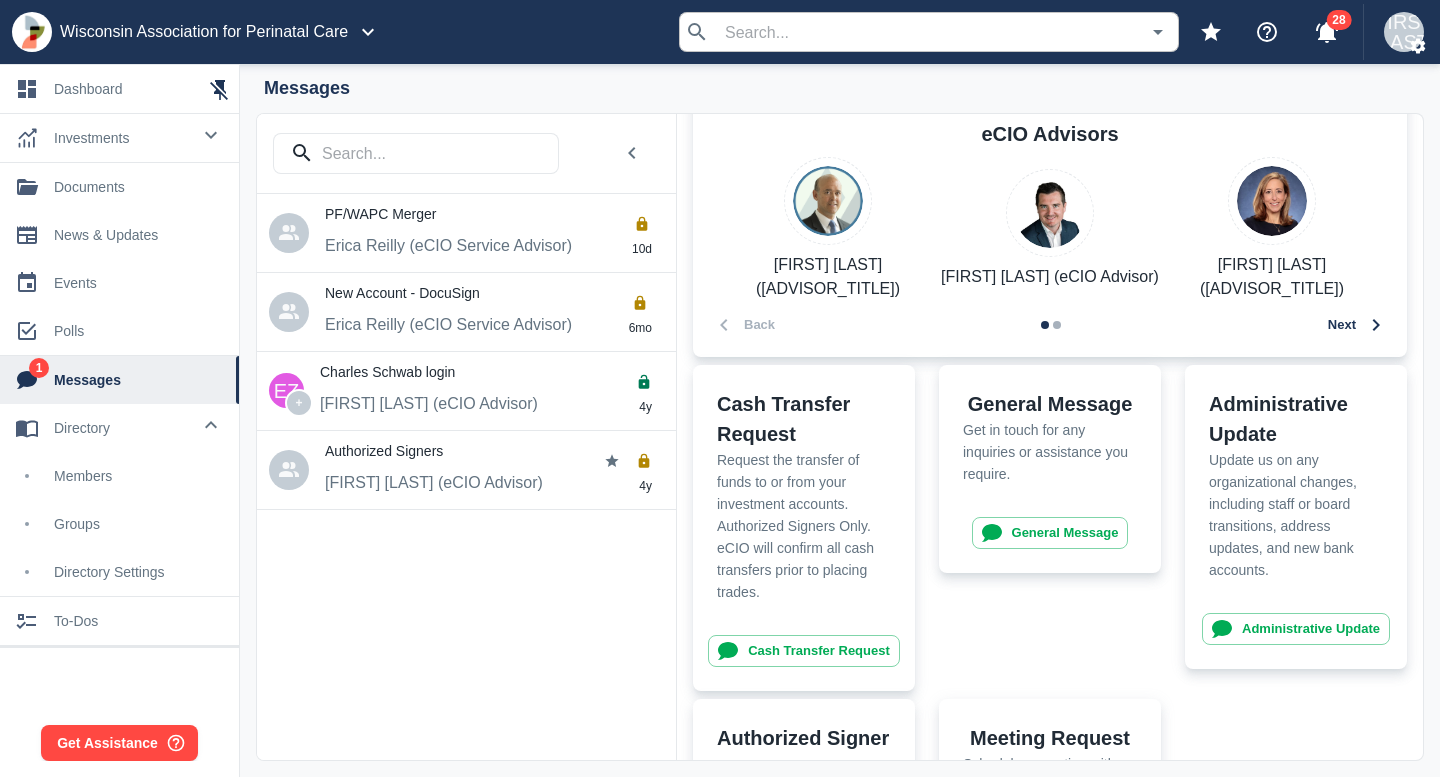 scroll, scrollTop: 0, scrollLeft: 0, axis: both 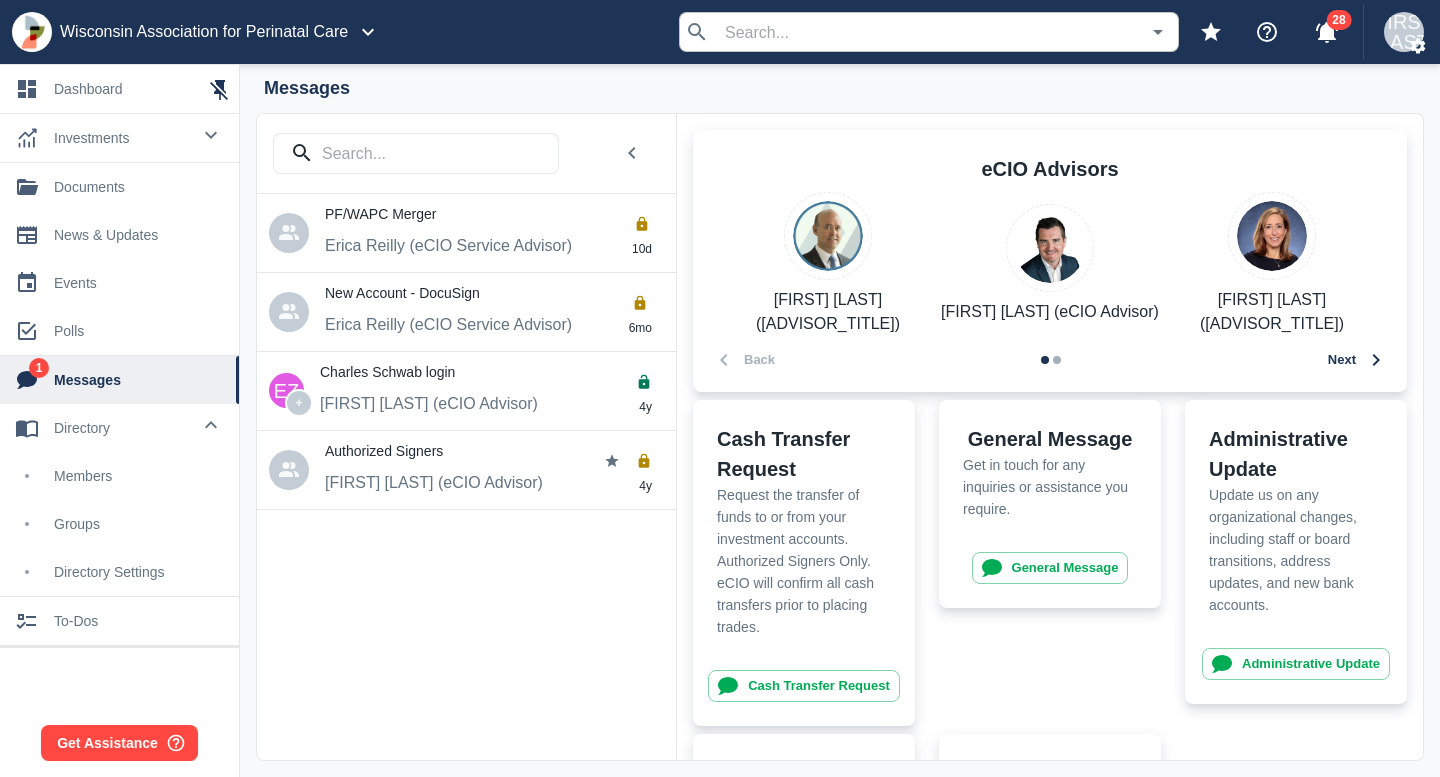 click on "Next" at bounding box center [1357, 360] 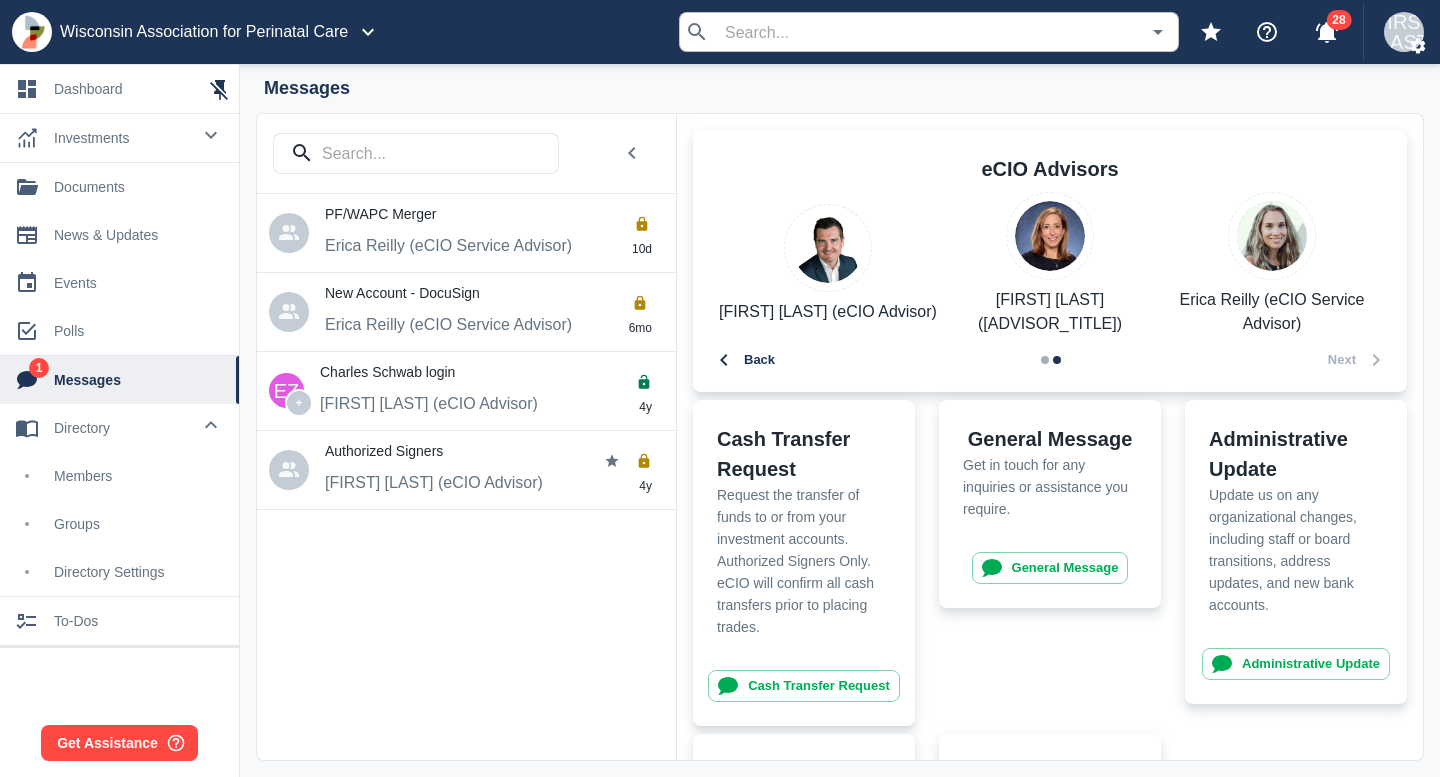 click on "Back" at bounding box center [744, 360] 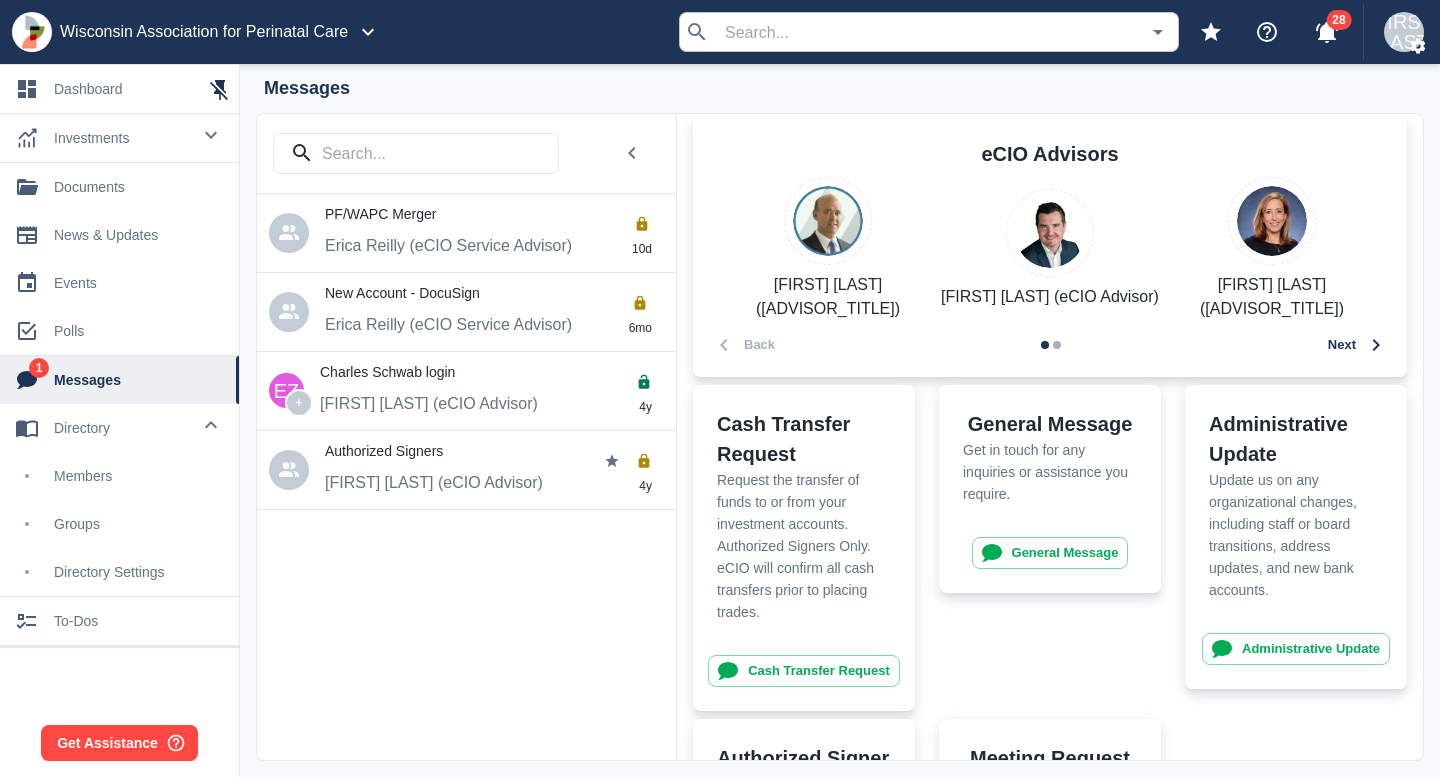 scroll, scrollTop: 0, scrollLeft: 0, axis: both 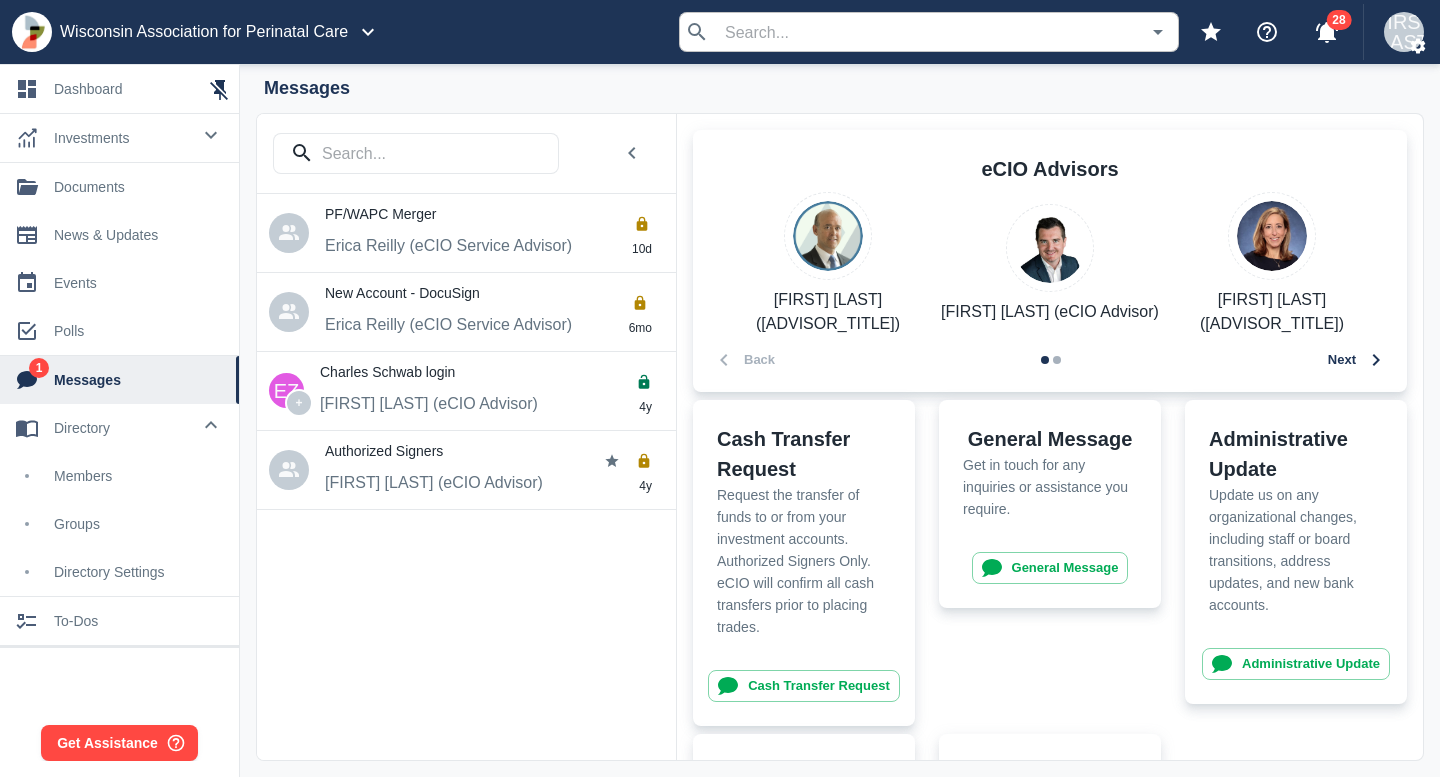 click on "Charles Schwab login" at bounding box center [500, 217] 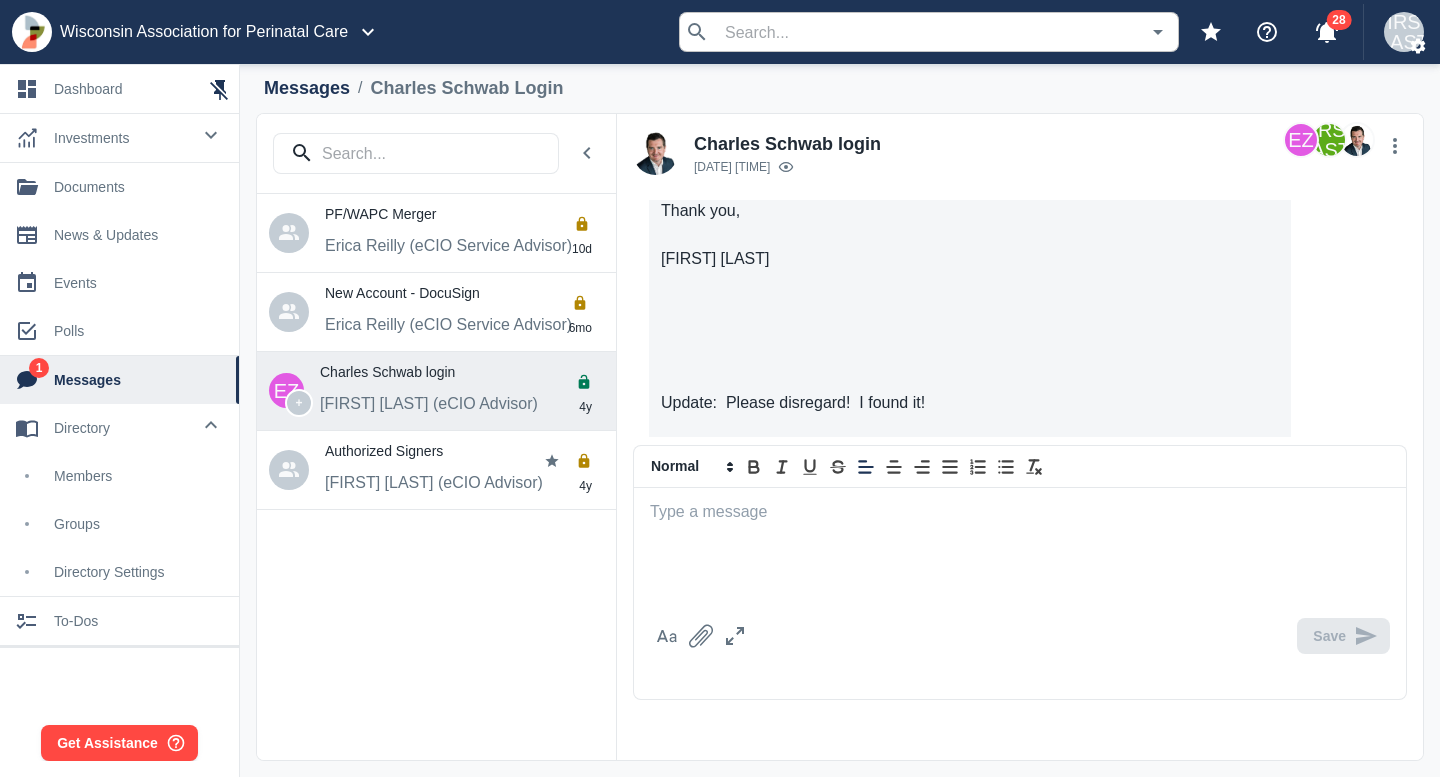 scroll, scrollTop: 2681, scrollLeft: 0, axis: vertical 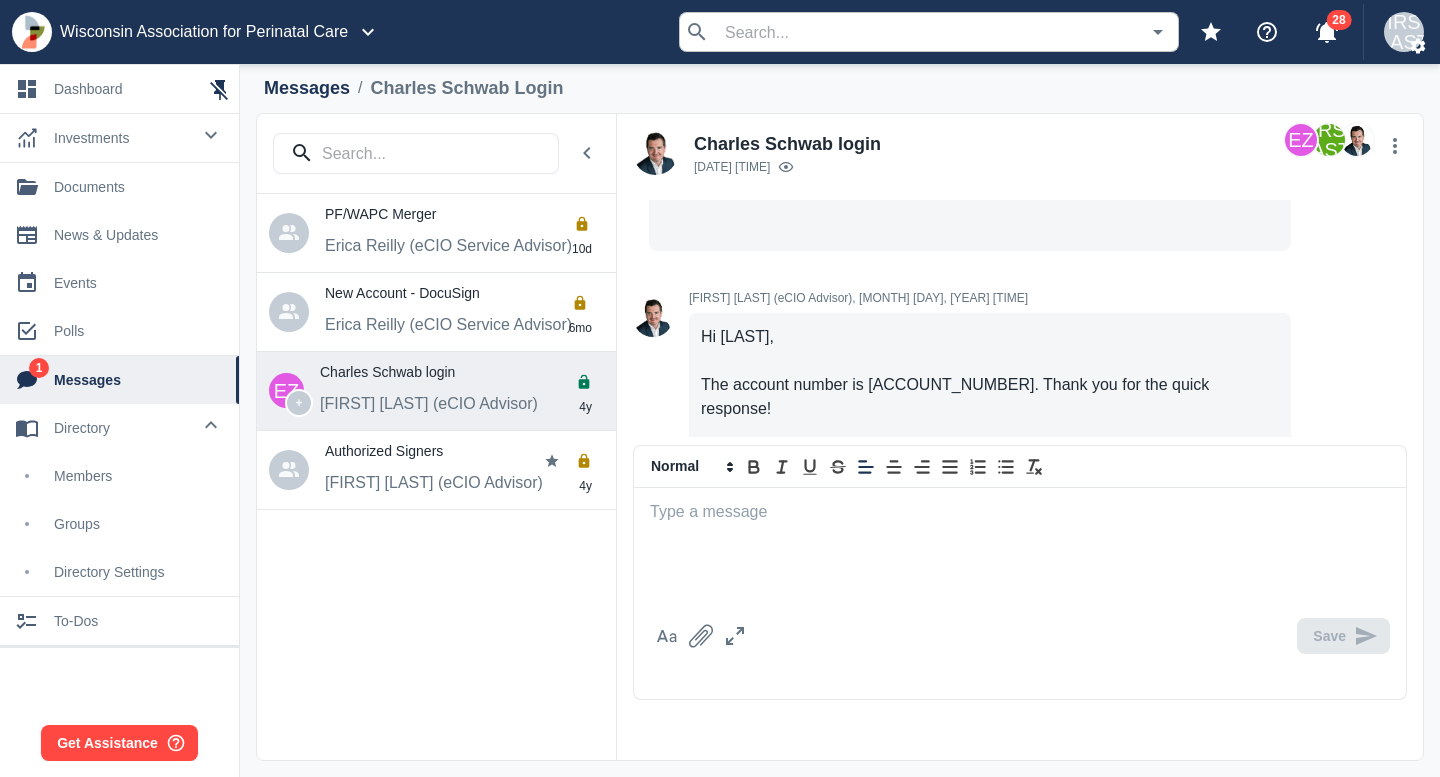 click on "Erica Reilly (eCIO Service Advisor)" at bounding box center [448, 245] 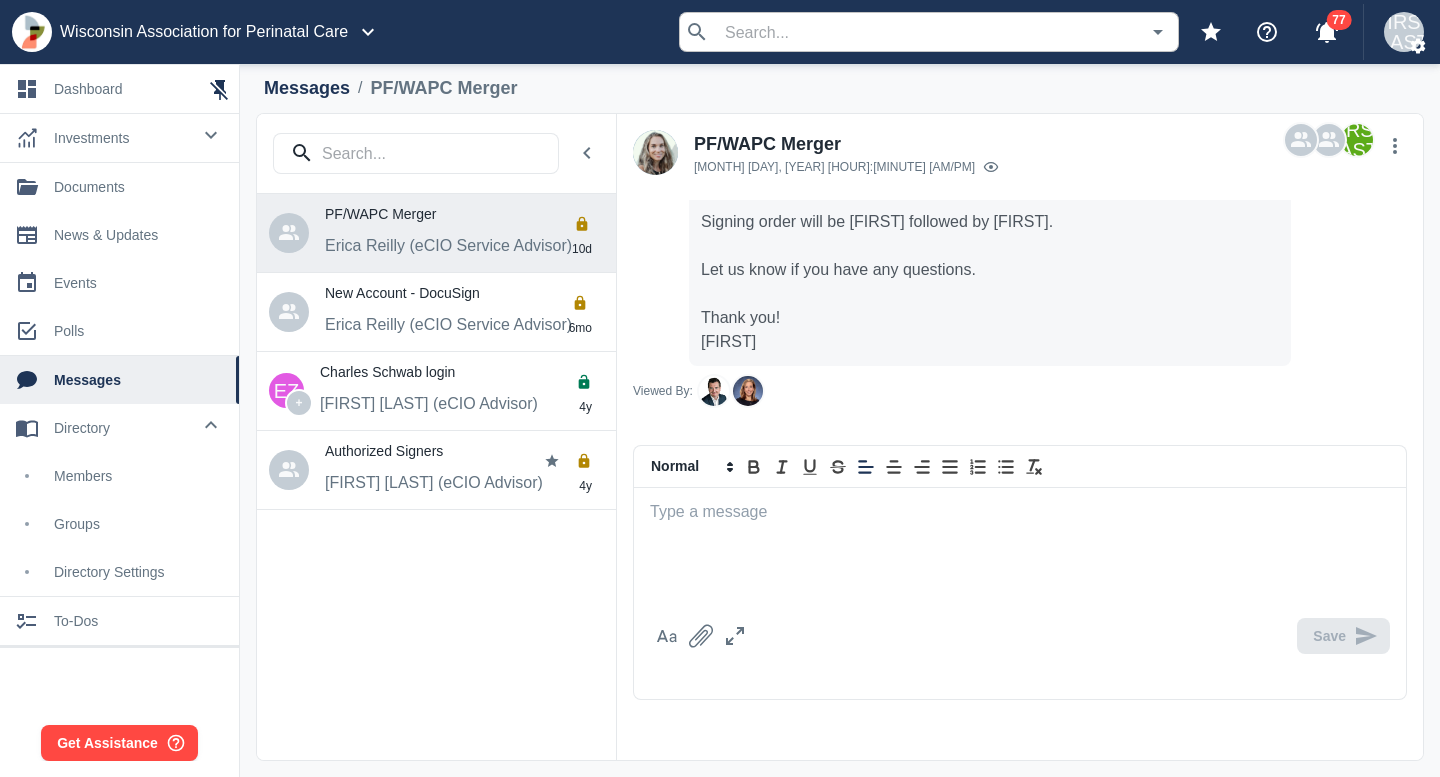 scroll, scrollTop: 2009, scrollLeft: 0, axis: vertical 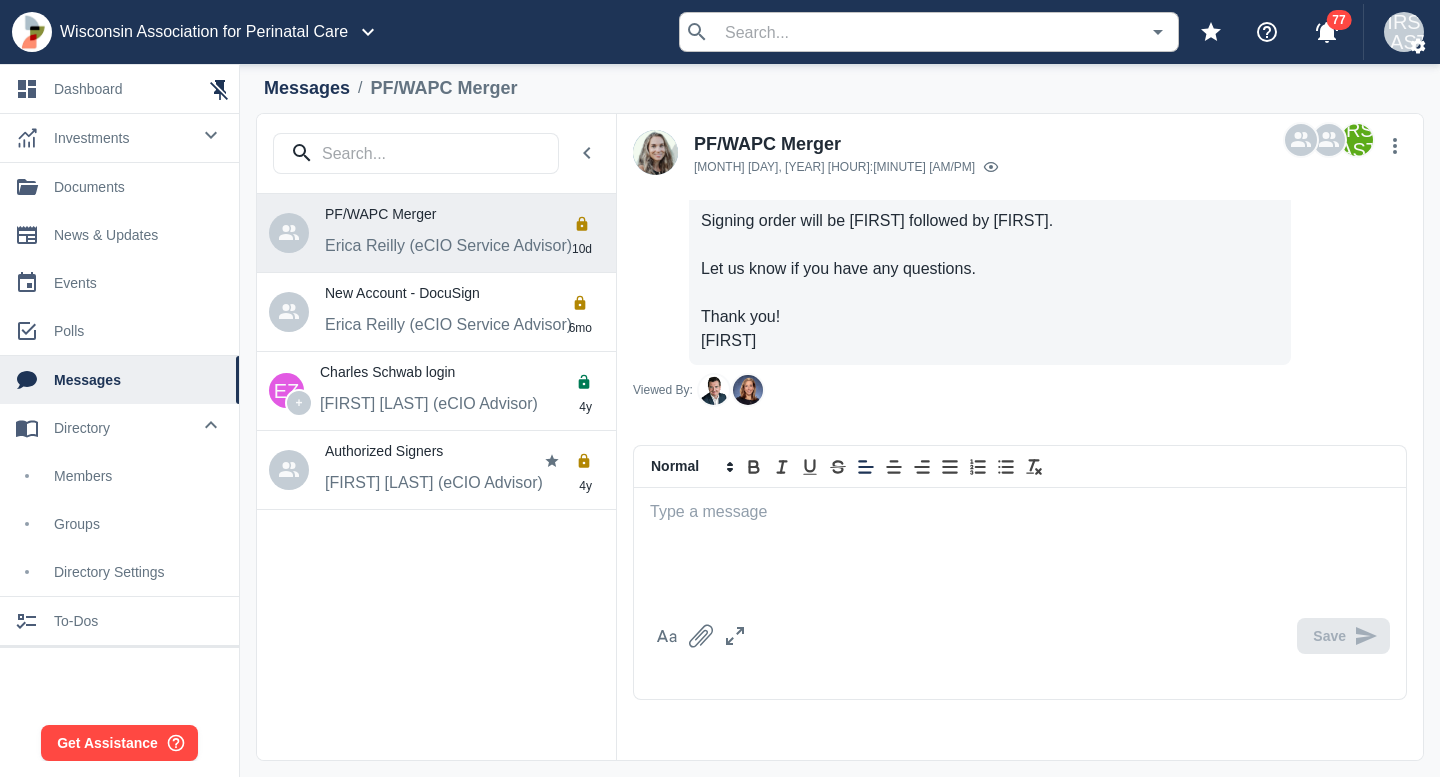 click on "PF/WAPC Merger [LAST] ([ADVISOR_TITLE]) 10d New Account - DocuSign [LAST] ([ADVISOR_TITLE]) 6mo EZ + Charles Schwab login [FIRST] [LAST] ([ADVISOR_TITLE]) 4y Authorized Signers [FIRST] [LAST] ([ADVISOR_TITLE]) 4y" at bounding box center [437, 437] 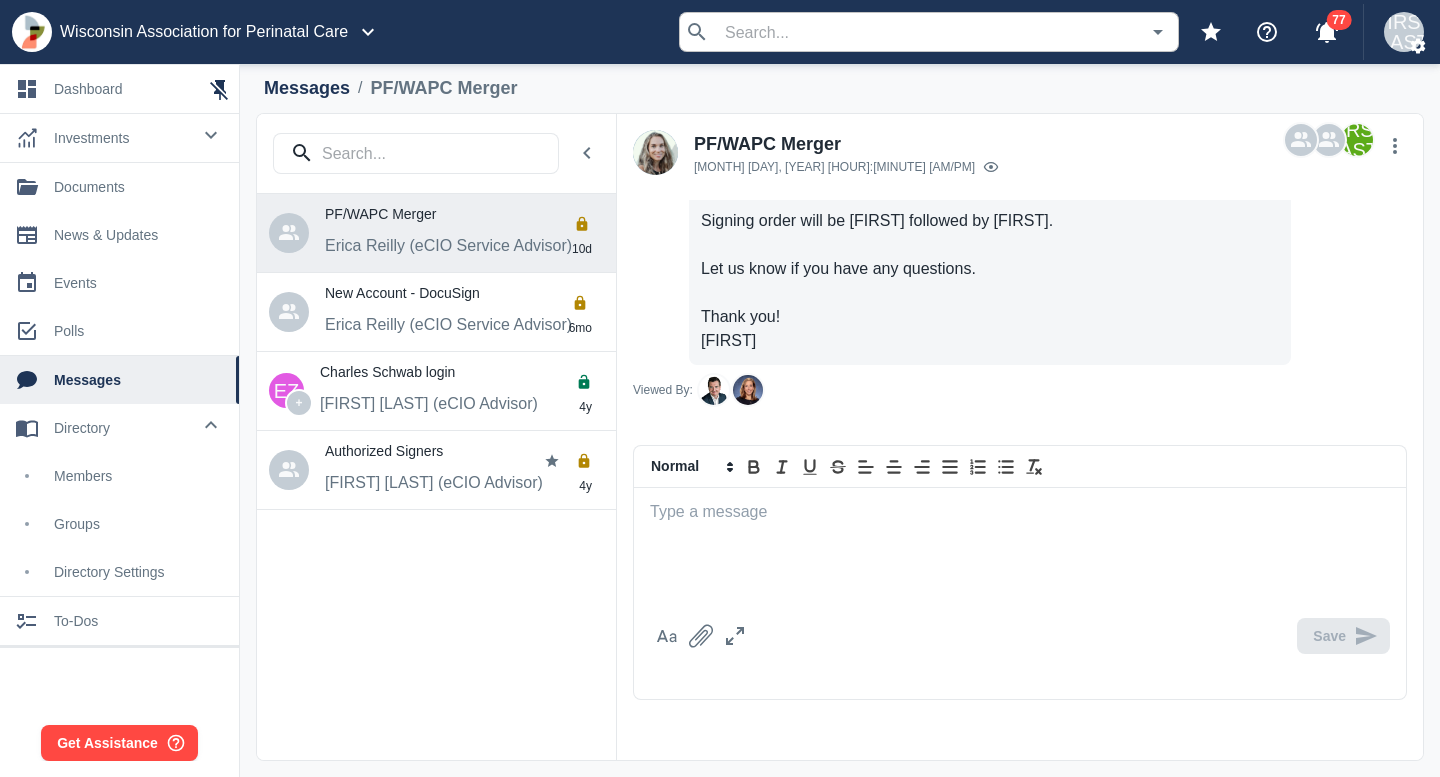 click on "members" at bounding box center (138, 476) 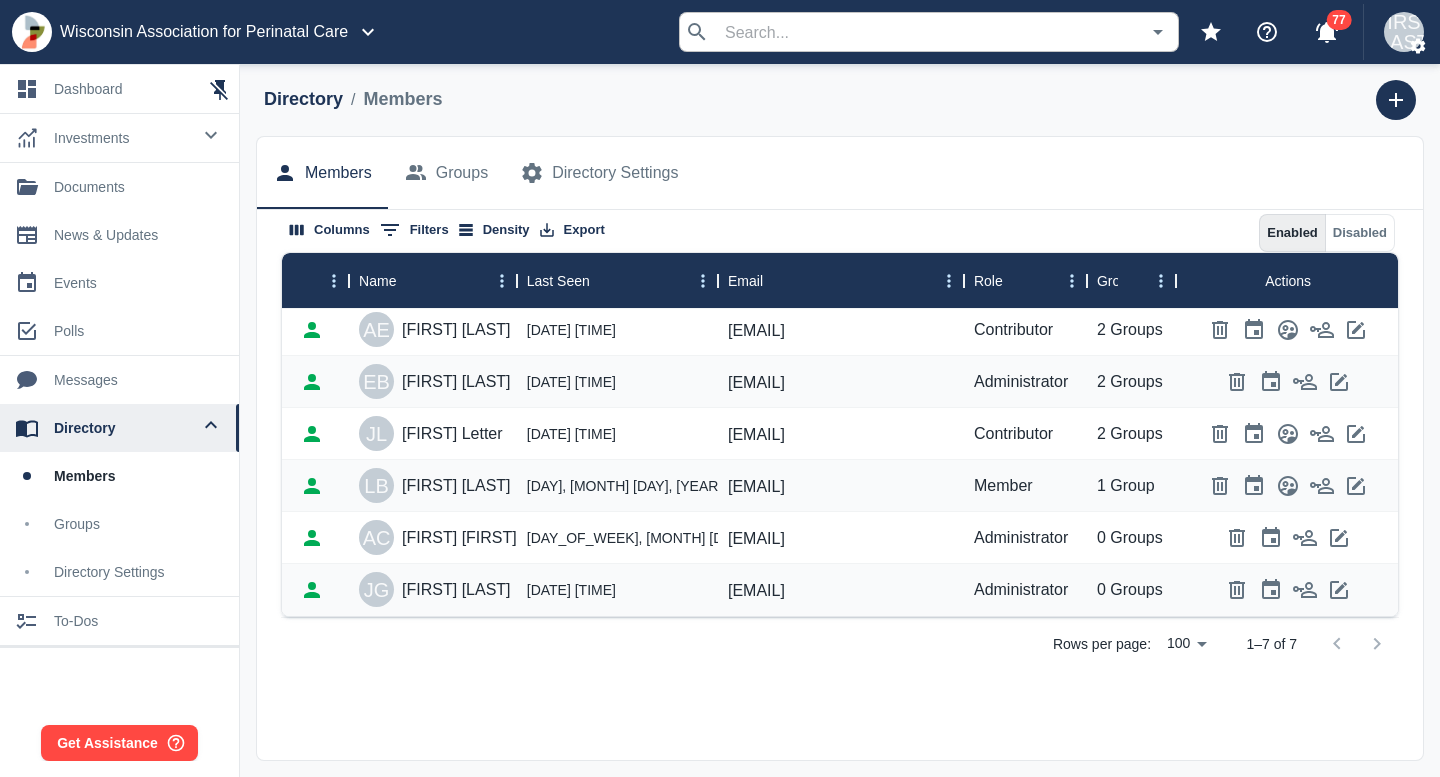 scroll, scrollTop: 0, scrollLeft: 0, axis: both 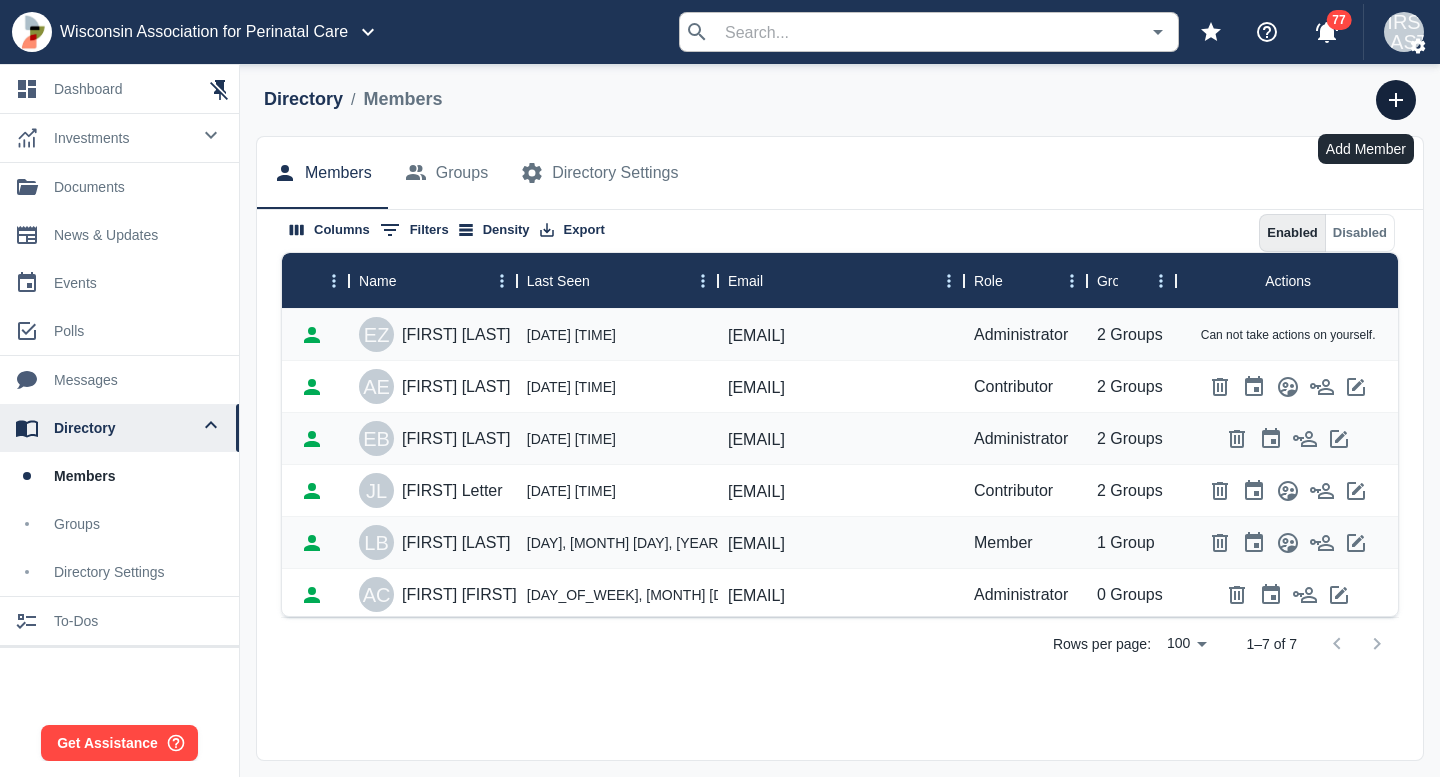 click at bounding box center (1396, 100) 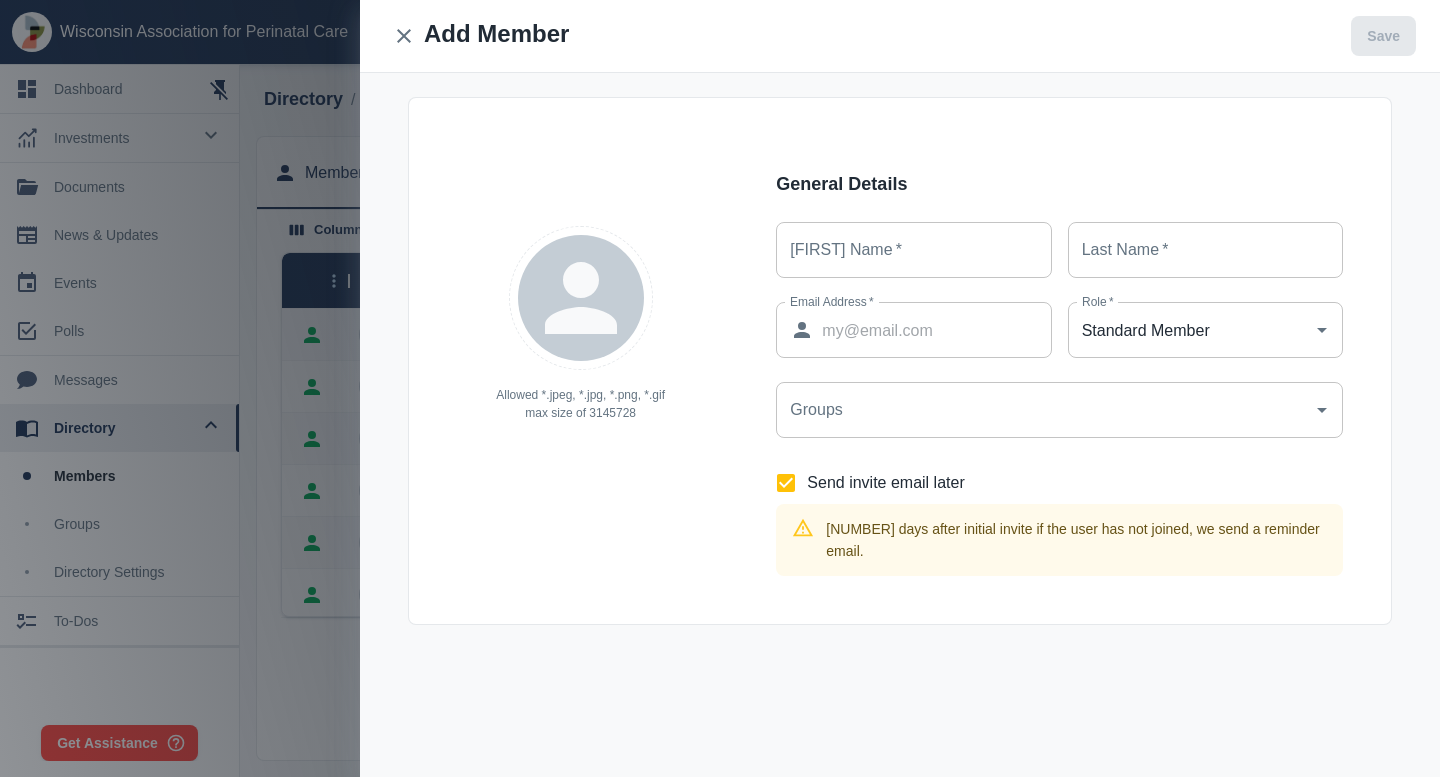 click on "First Name   *" at bounding box center [913, 250] 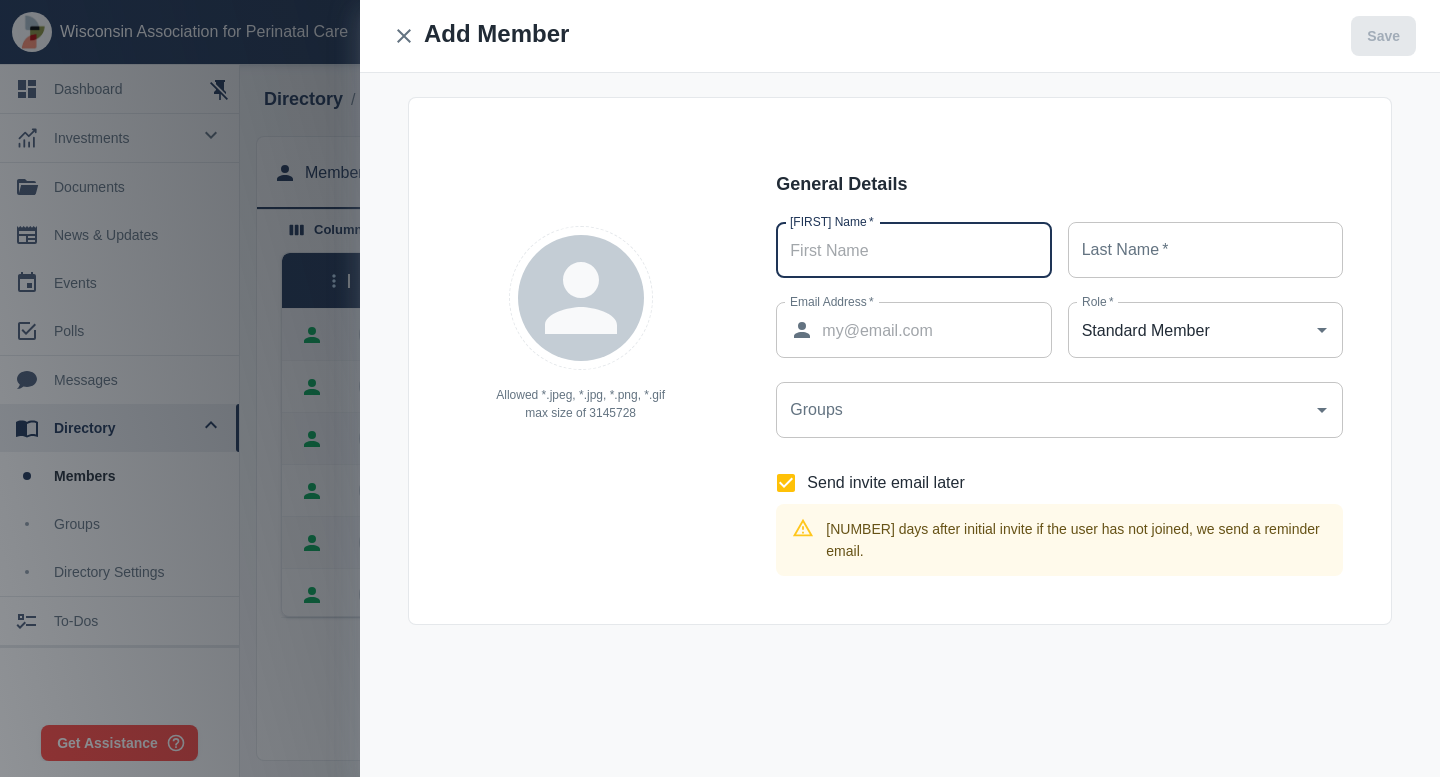 click on "Allowed *.jpeg, *.jpg, *.png, *.gif max size of 3145728" at bounding box center [580, 344] 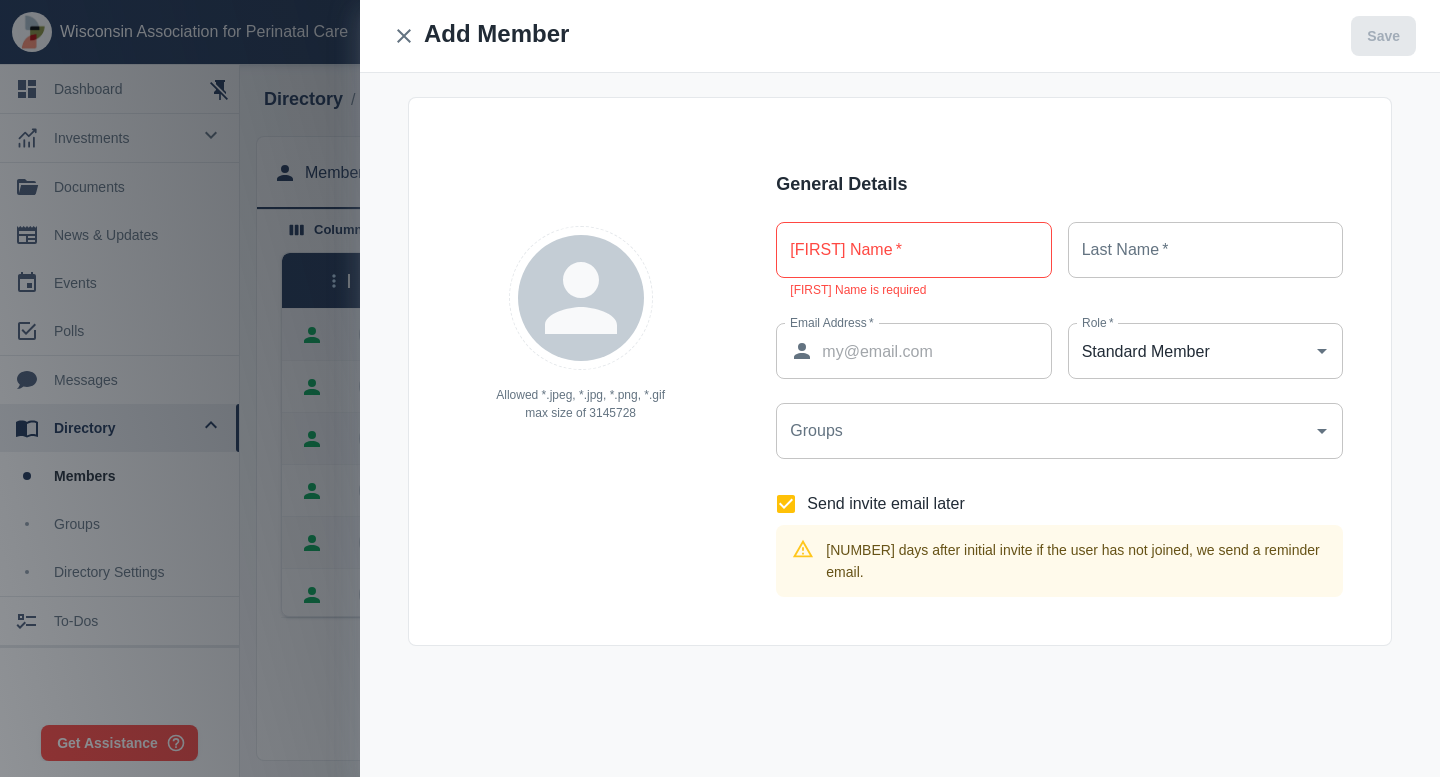 click on "Groups" at bounding box center [1044, 431] 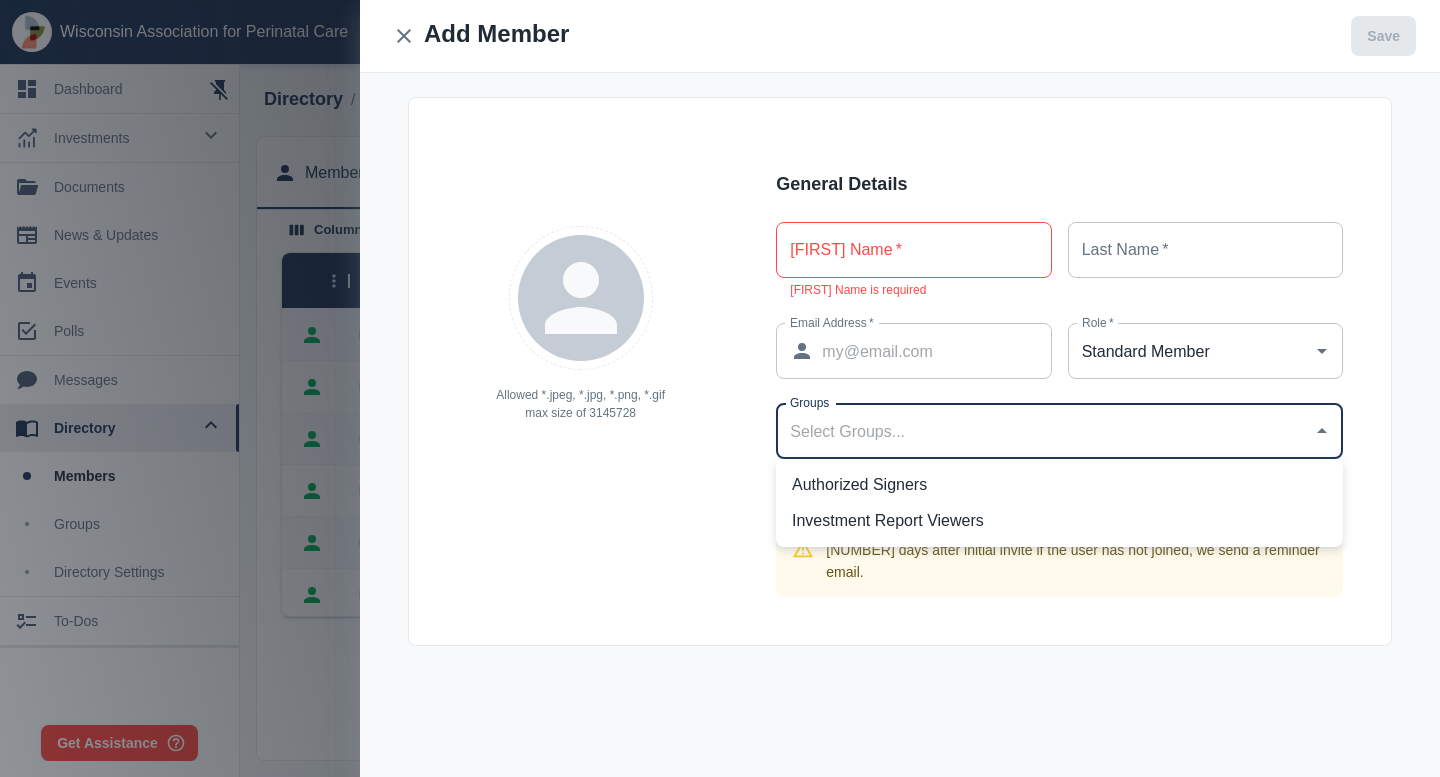 click on "Allowed *.jpeg, *.jpg, *.png, *.gif max size of 3145728" at bounding box center [580, 344] 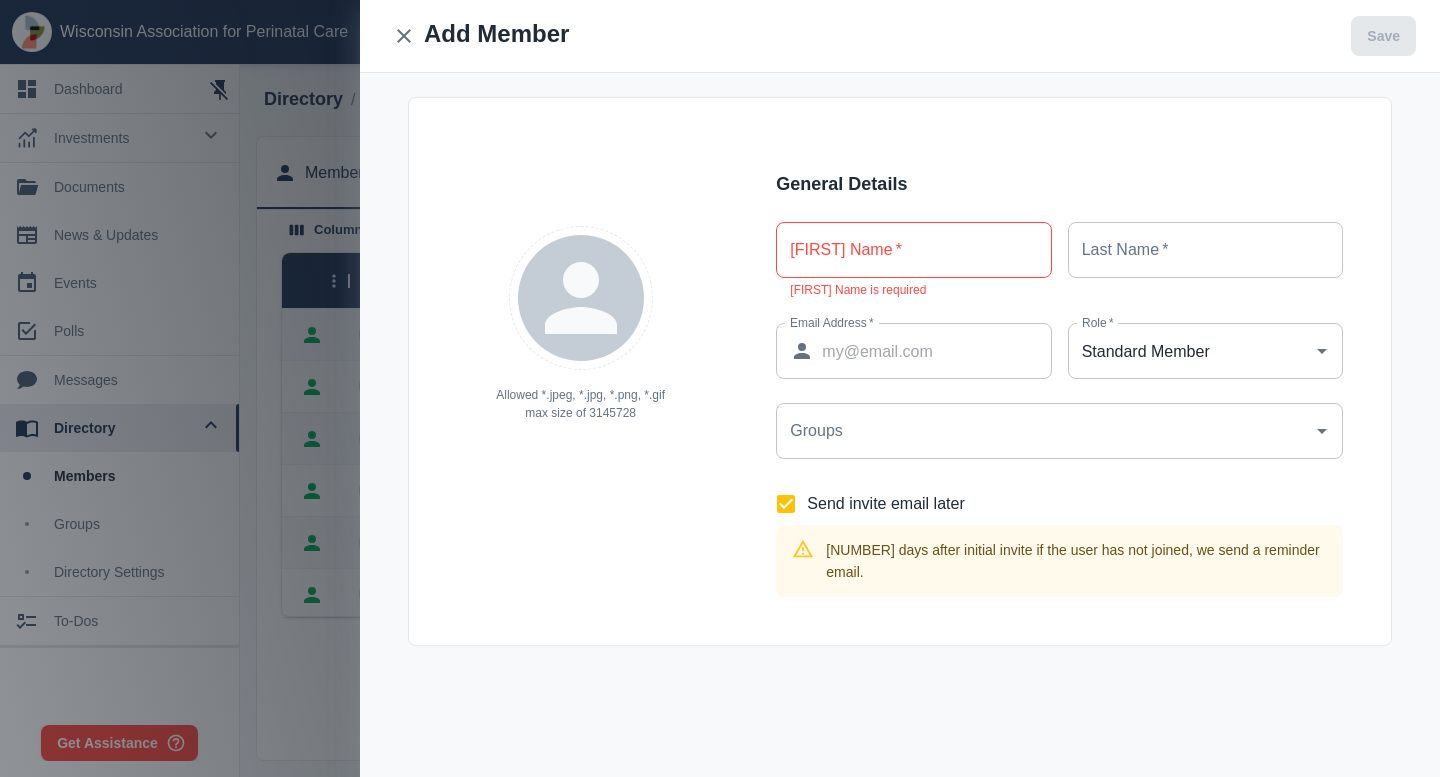 click on "Groups" at bounding box center (1044, 431) 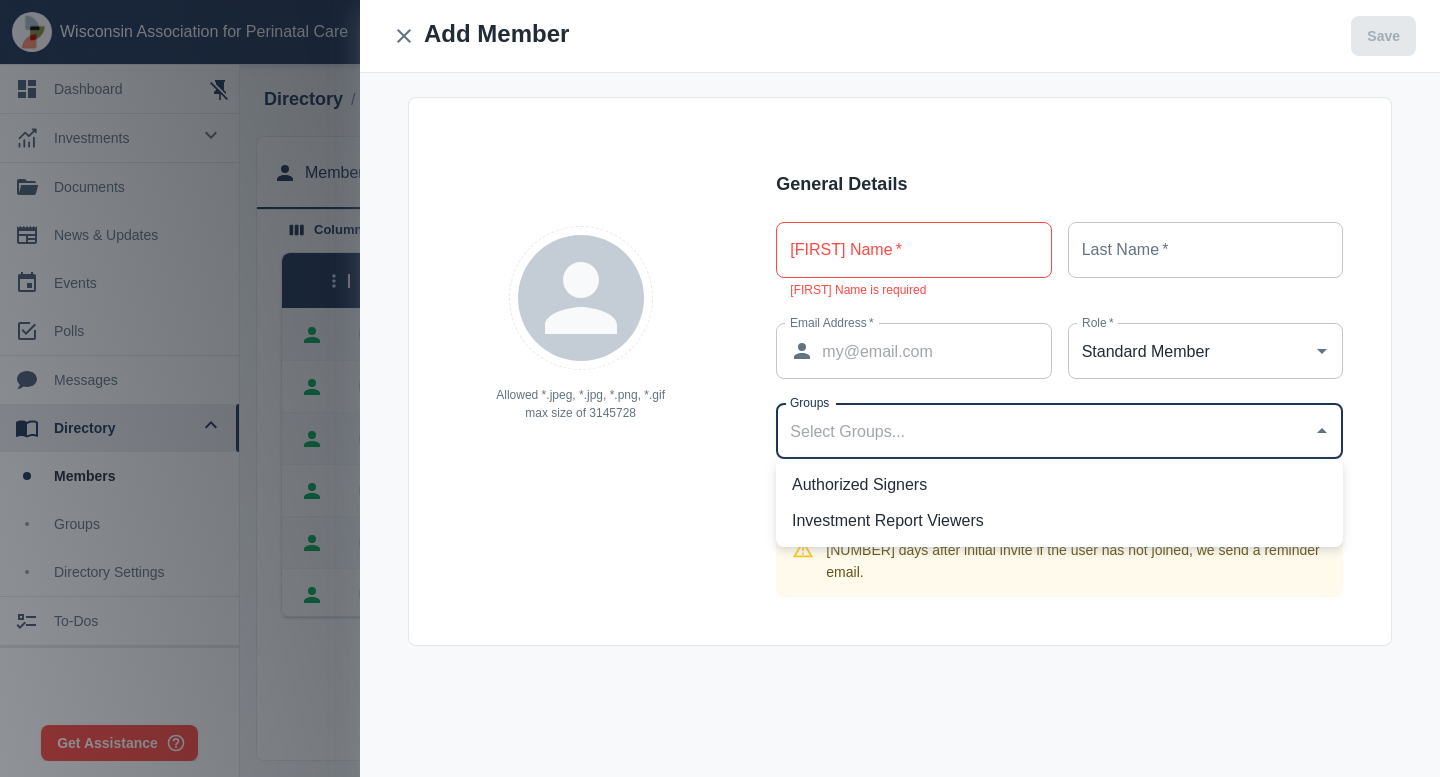 click on "Allowed *.jpeg, *.jpg, *.png, *.gif max size of 3145728" at bounding box center [580, 344] 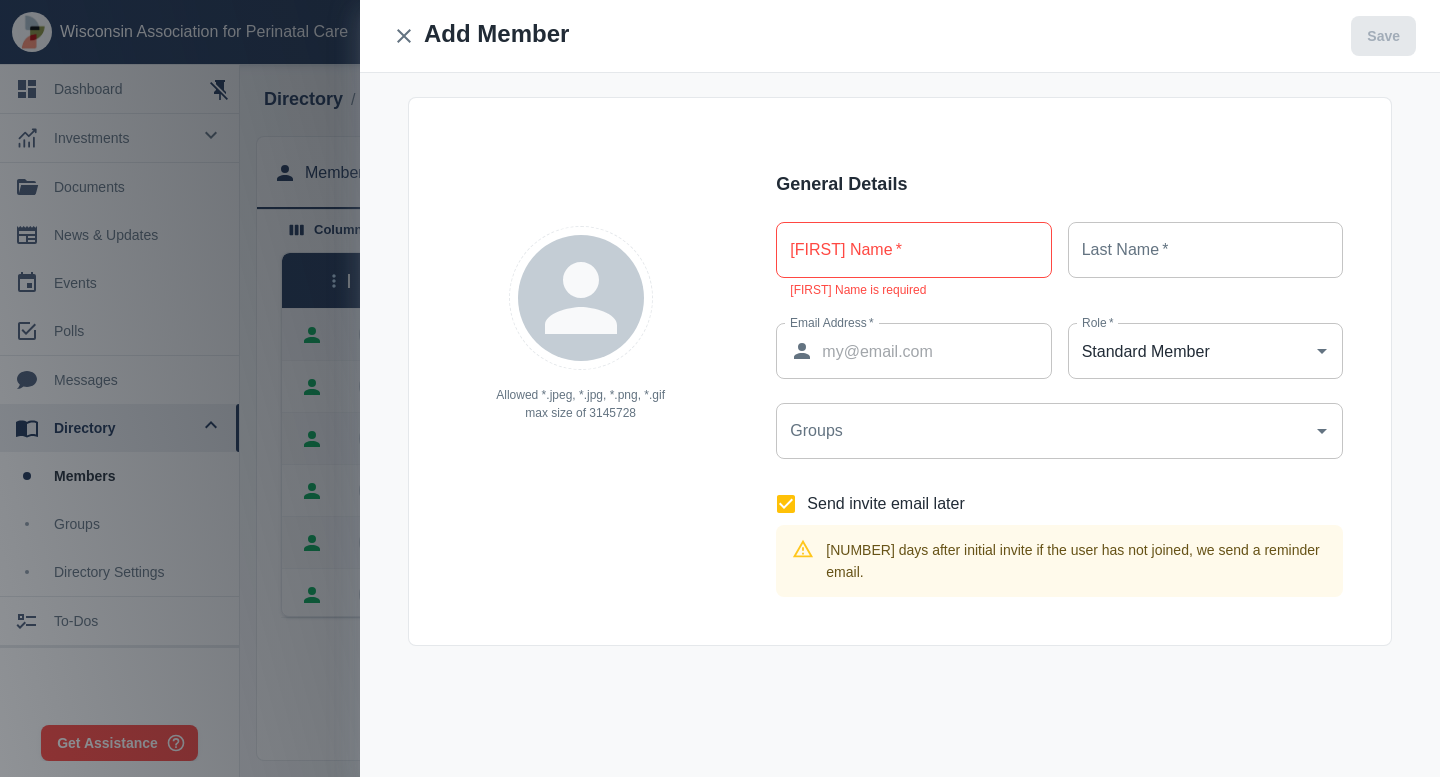 click on "Allowed *.jpeg, *.jpg, *.png, *.gif max size of 3145728" at bounding box center [580, 344] 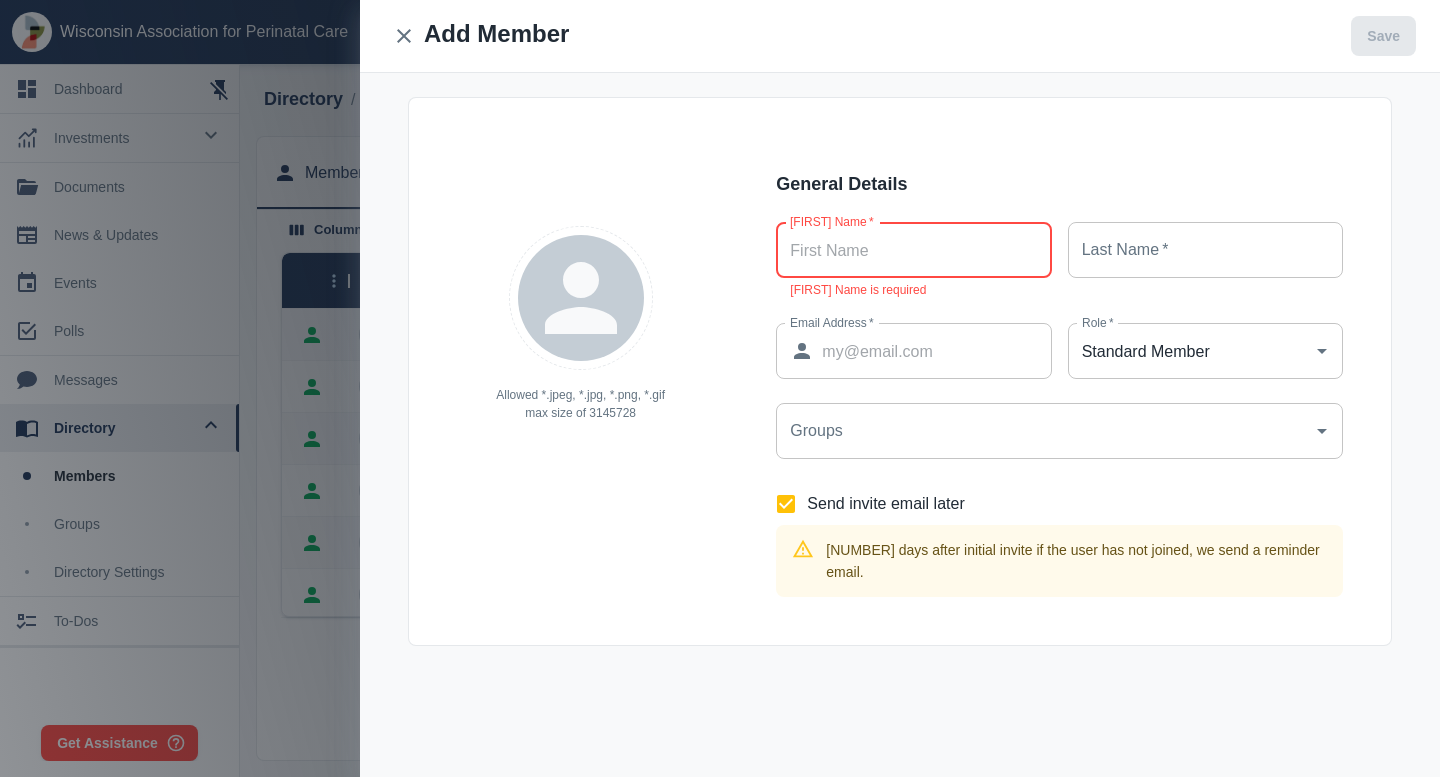 click on "Allowed *.jpeg, *.jpg, *.png, *.gif max size of 3145728" at bounding box center (580, 344) 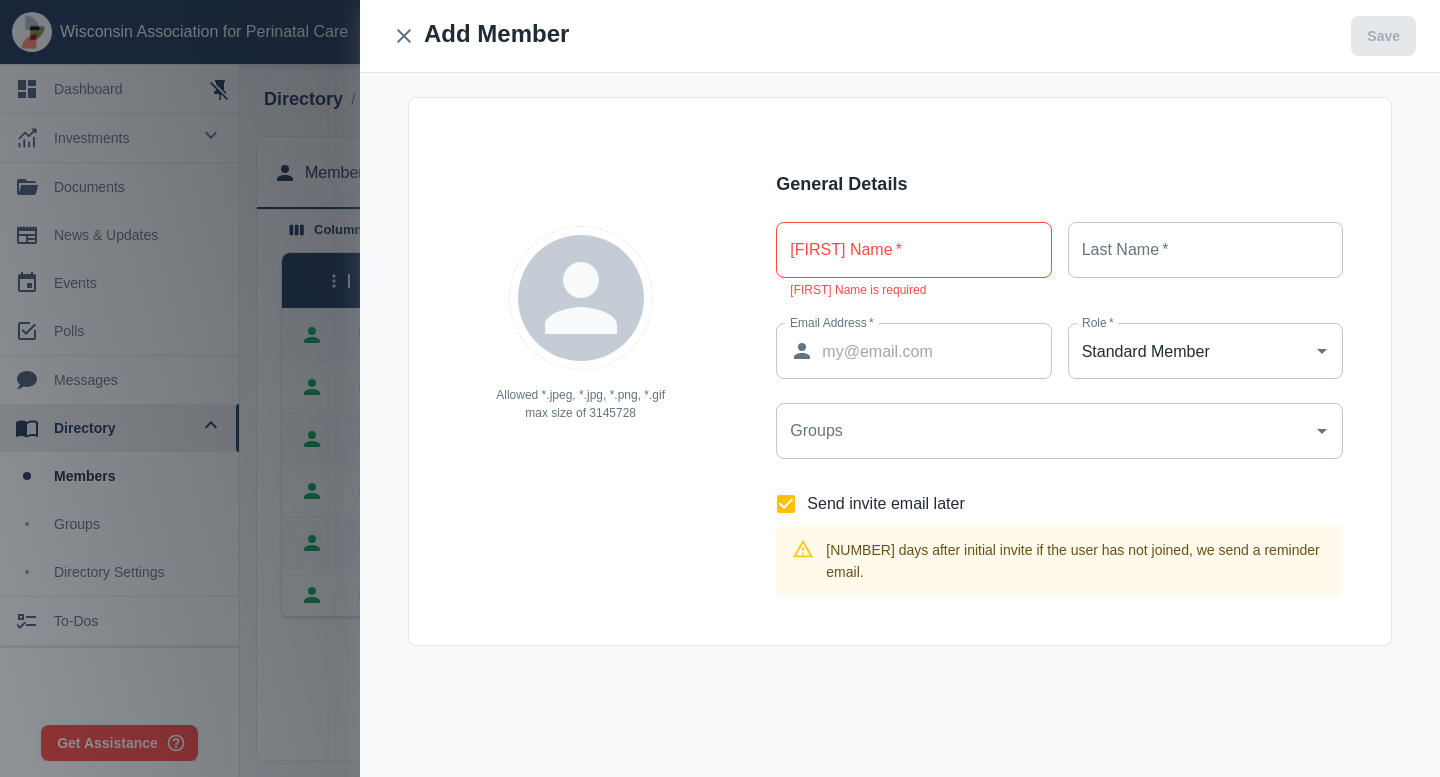 click on "Groups Groups" at bounding box center (1059, 431) 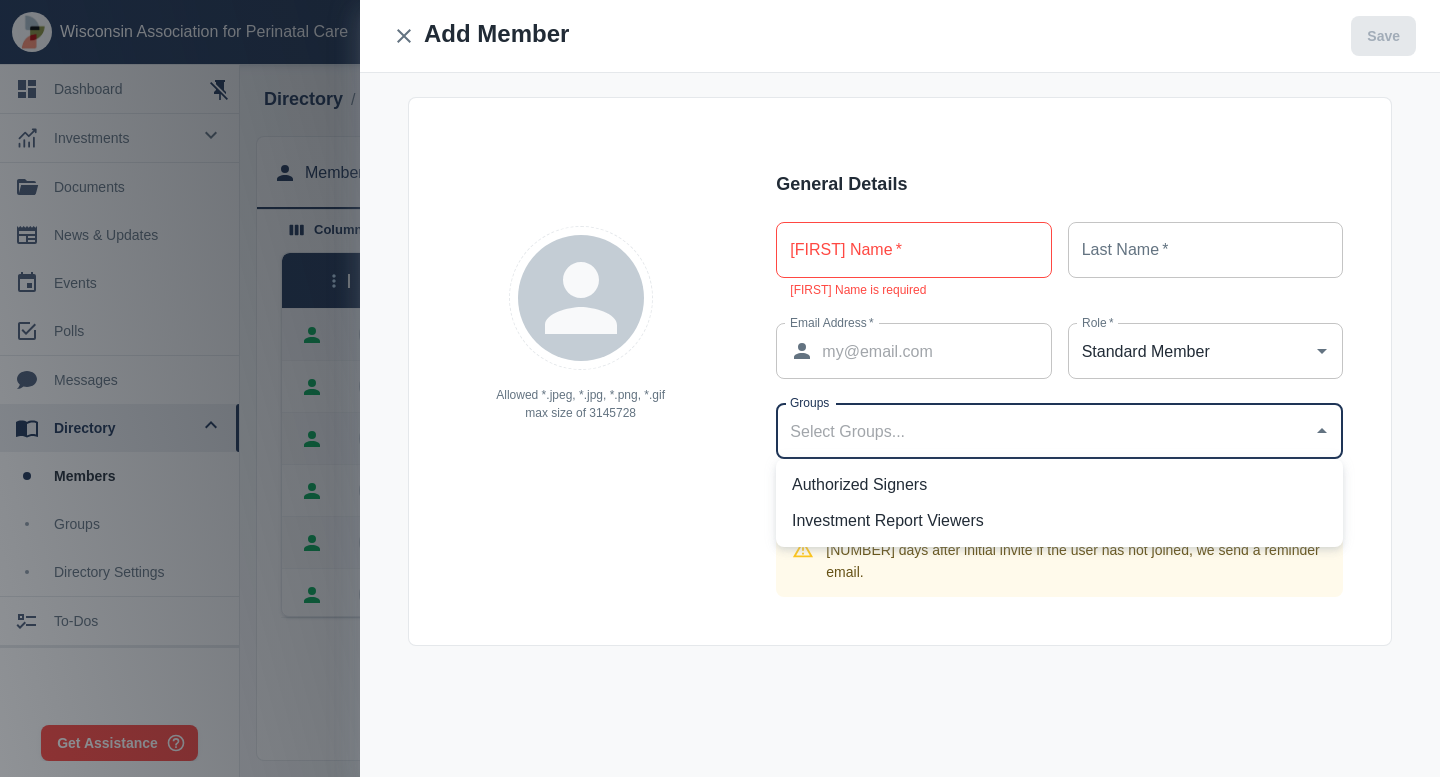 click on "Investment Report Viewers" at bounding box center [1059, 521] 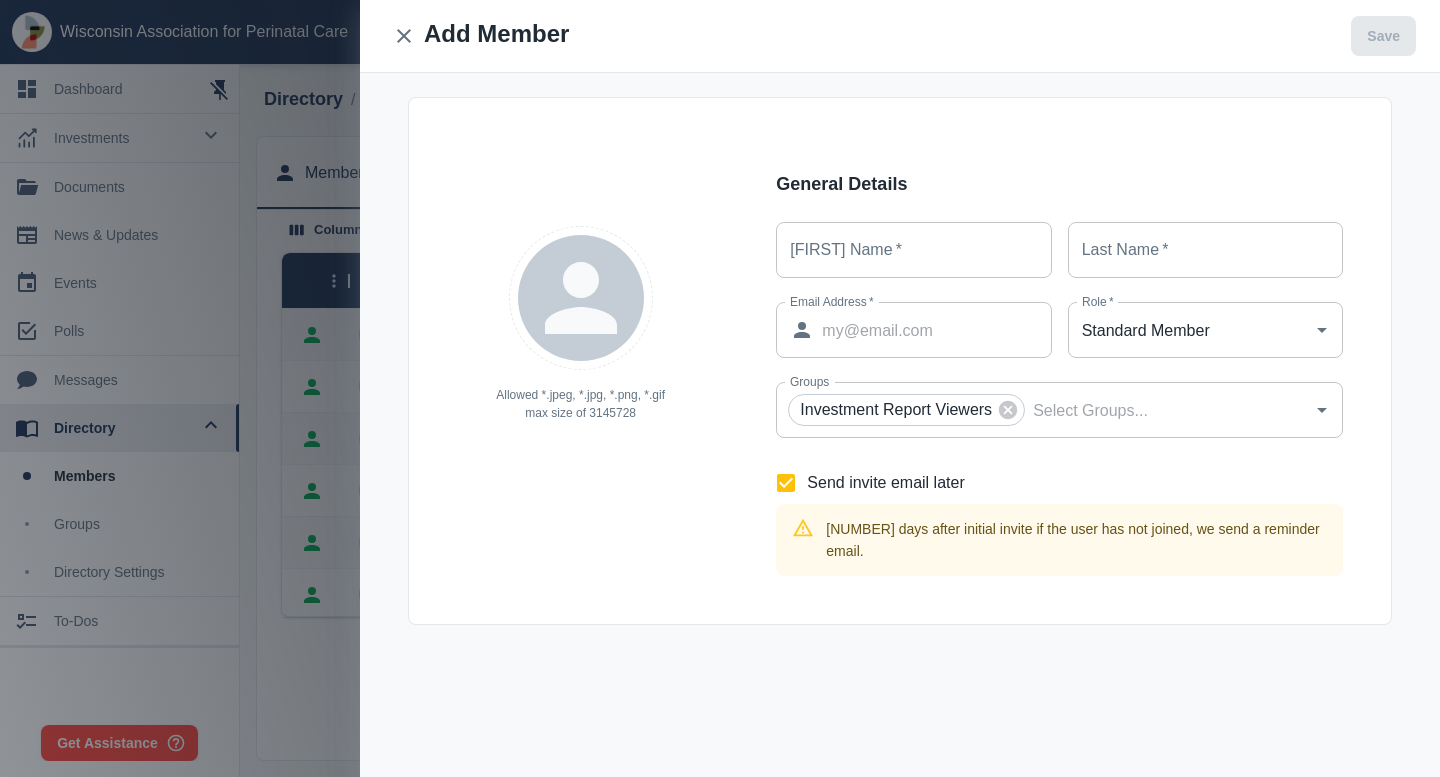 click on "Allowed *.jpeg, *.jpg, *.png, *.gif max size of 3145728" at bounding box center [580, 344] 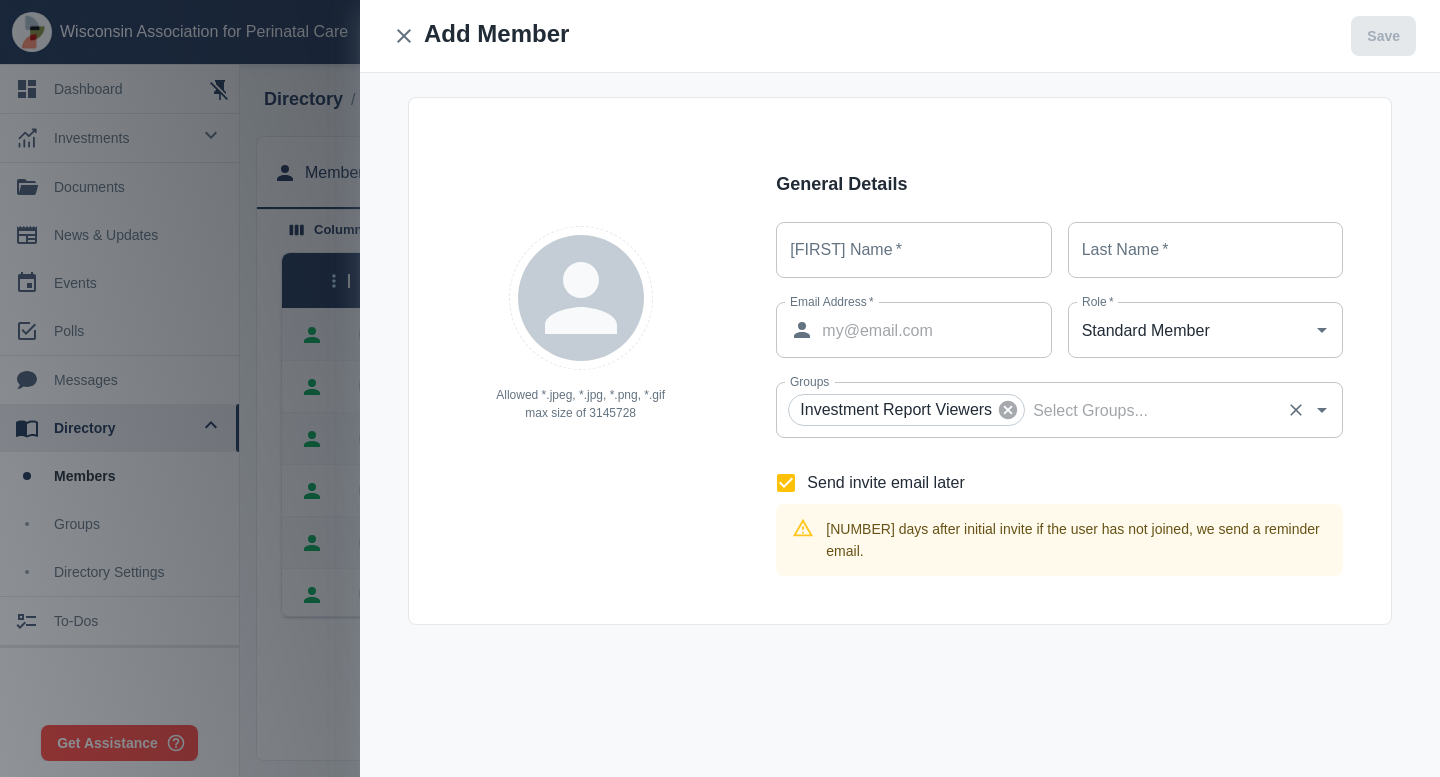 click at bounding box center (1008, 410) 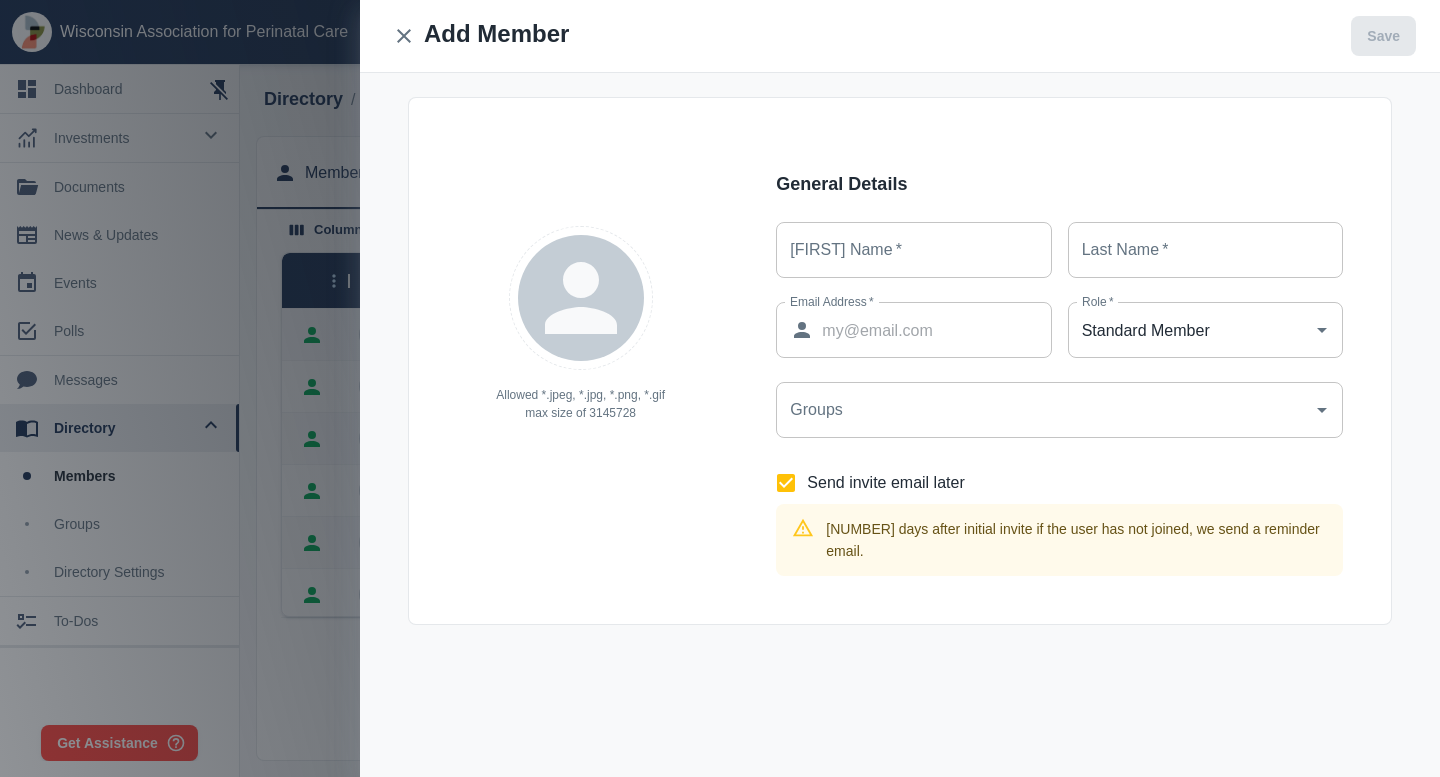 click on "Allowed *.jpeg, *.jpg, *.png, *.gif max size of 3145728" at bounding box center (568, 361) 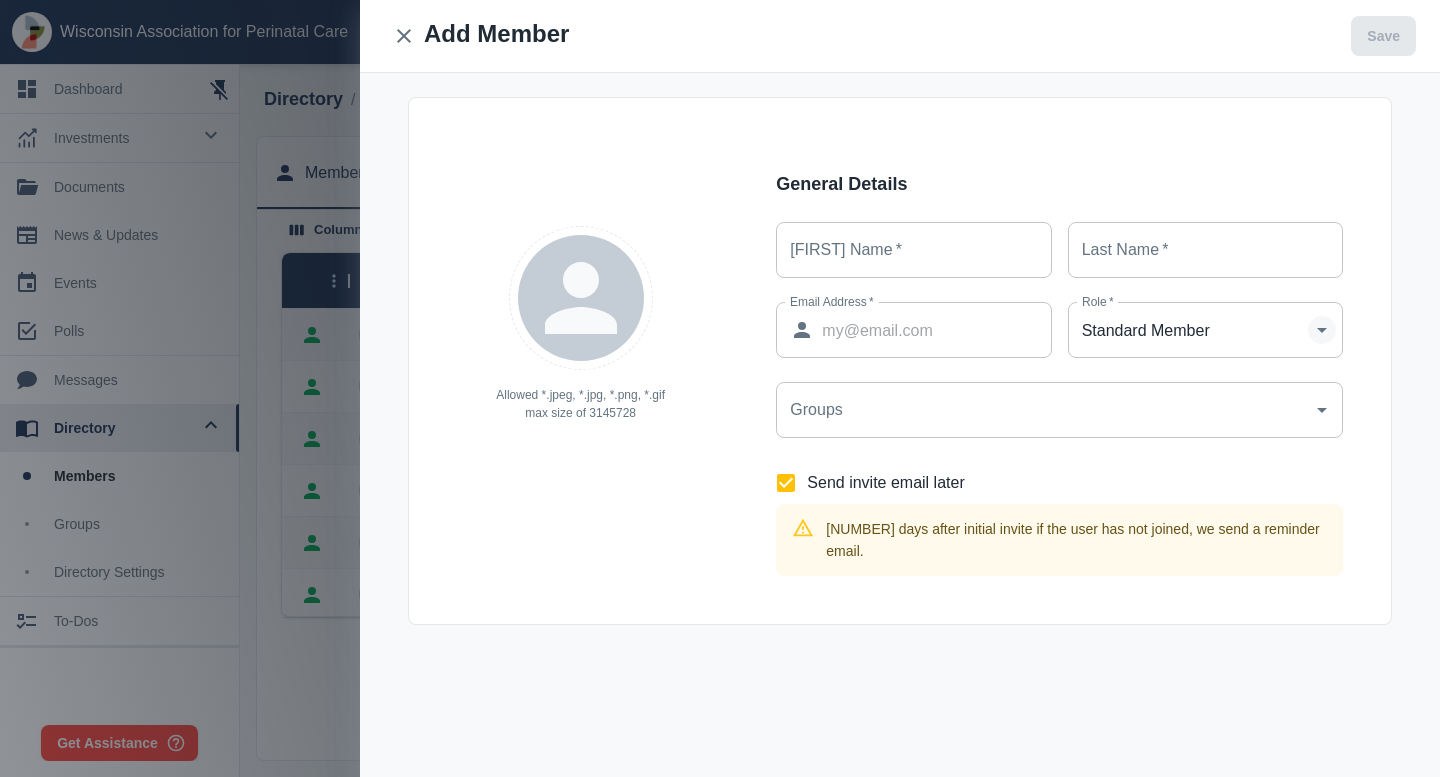 click at bounding box center (1322, 330) 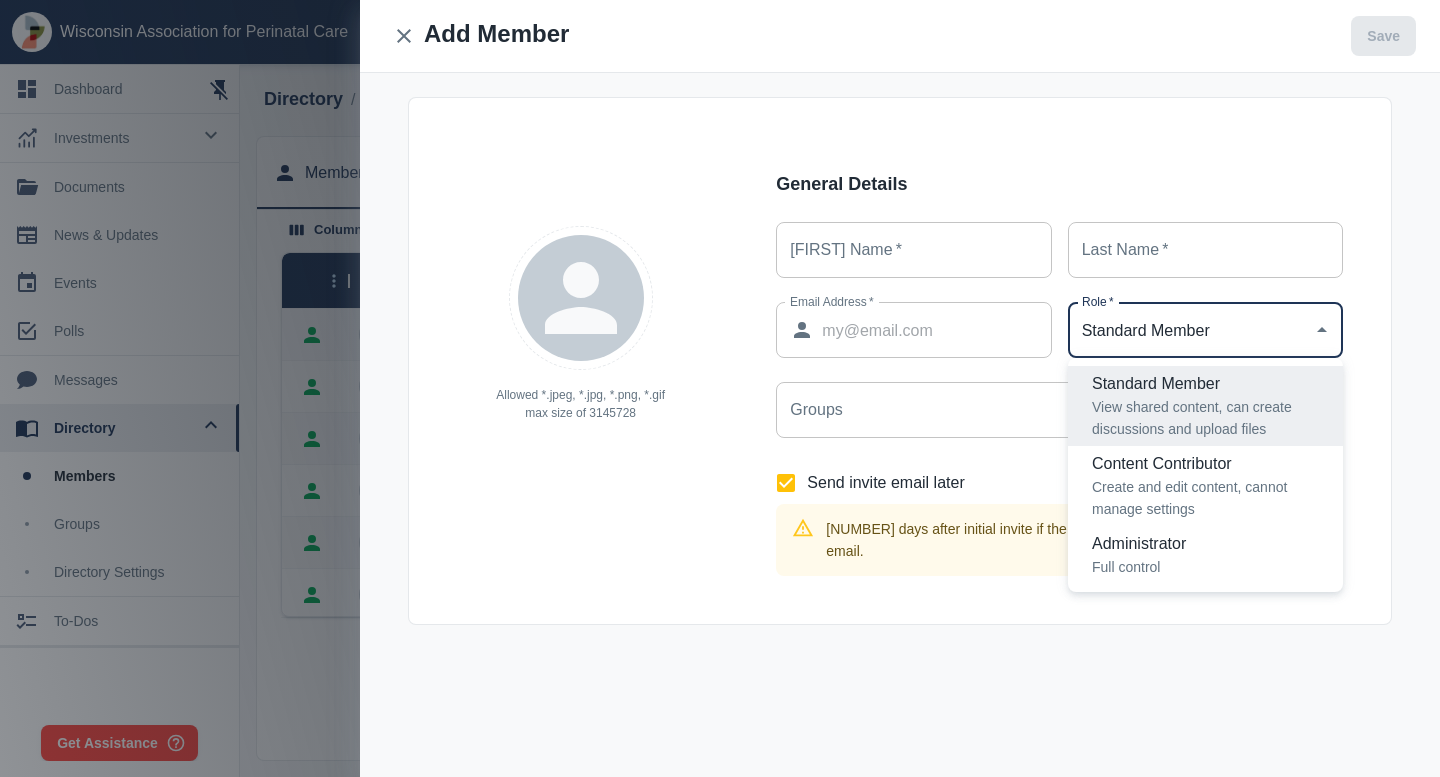 click on "Allowed *.jpeg, *.jpg, *.png, *.gif  max size of 3145728 General Details First Name   * First Name   * Last Name   * Last Name   * Email Address   * ​ Email Address   * Role   * Standard Member Role   * Groups Investment Report Viewers Groups Send invite email later 3 days after initial invite if the user has not joined, we send a reminder email." at bounding box center (900, 361) 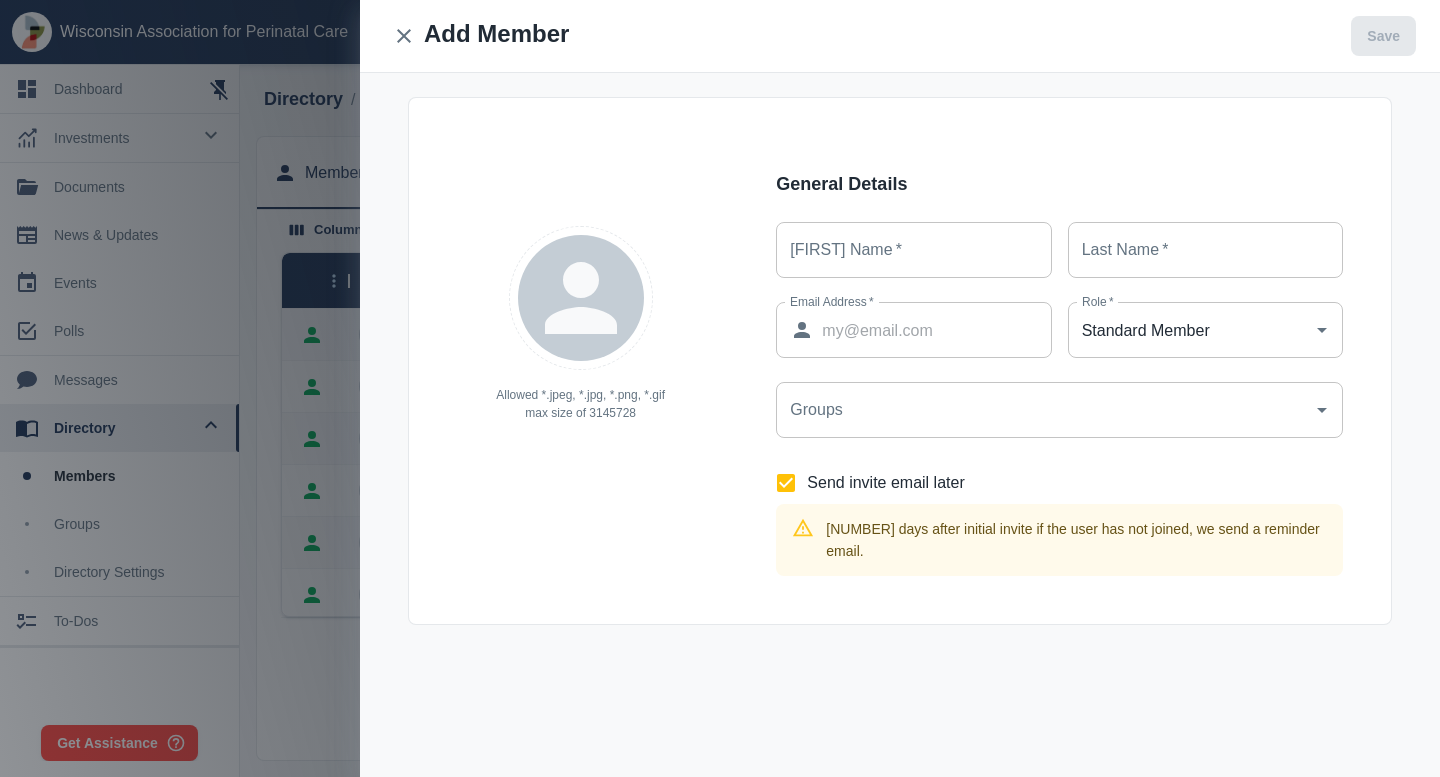 click on "Groups" at bounding box center [1059, 410] 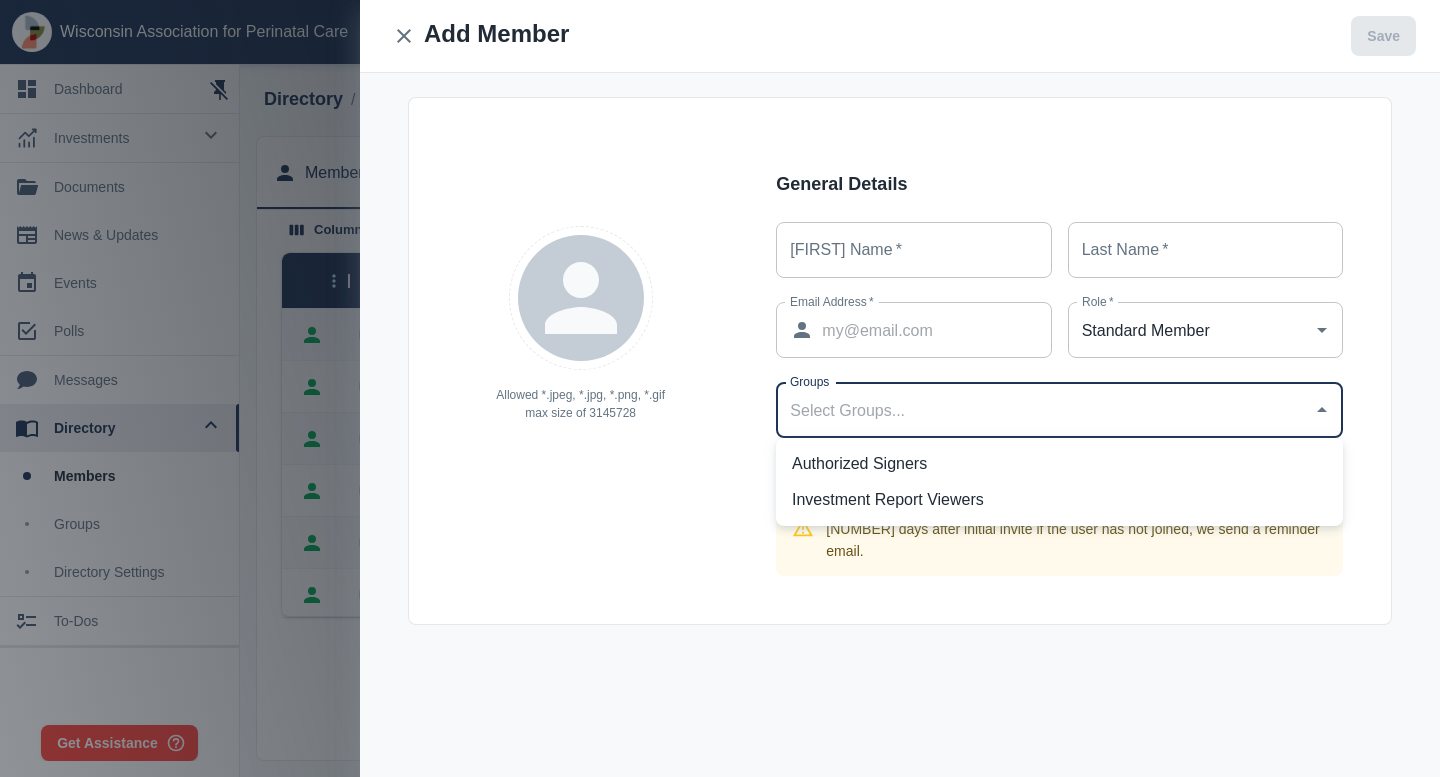 click on "Investment Report Viewers" at bounding box center (1059, 500) 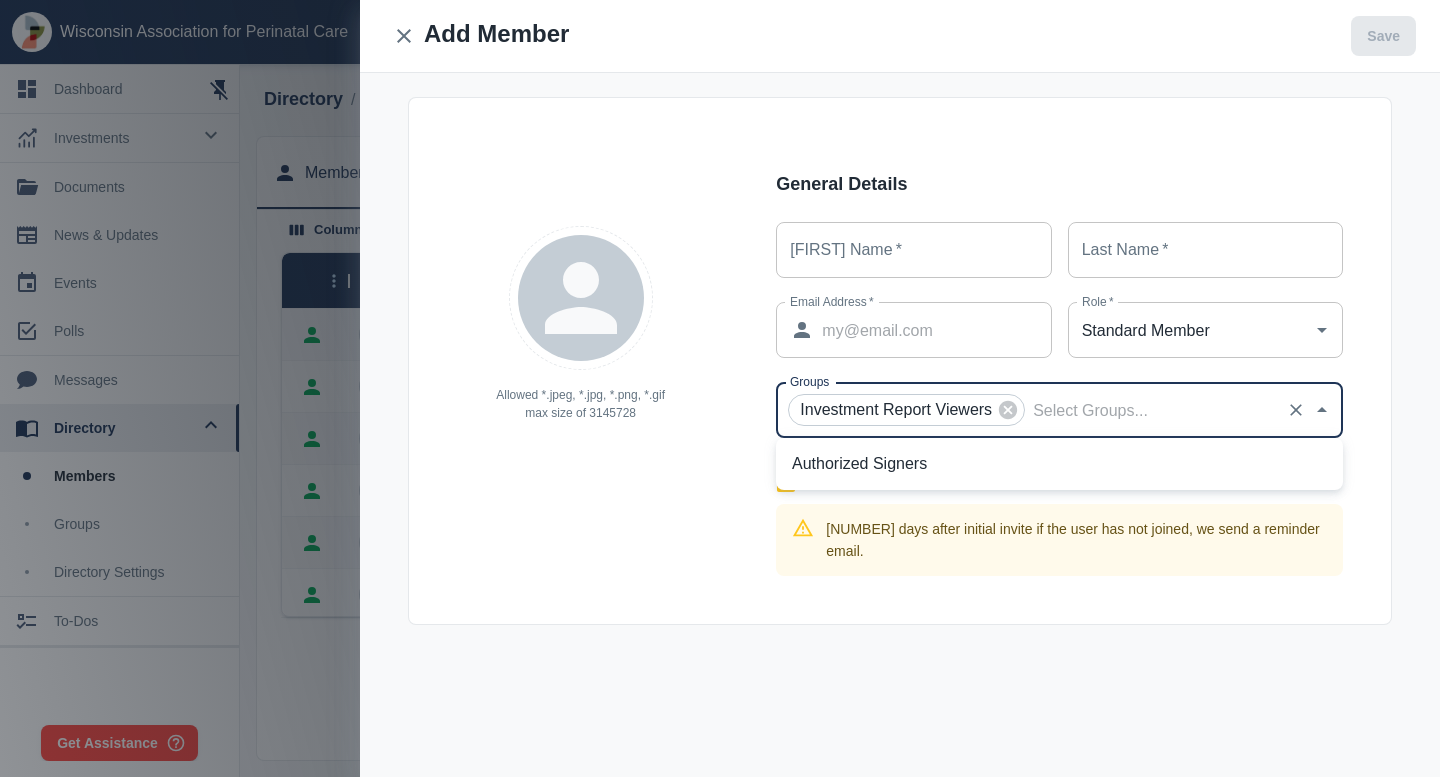 click on "Allowed *.jpeg, *.jpg, *.png, *.gif max size of 3145728" at bounding box center [580, 344] 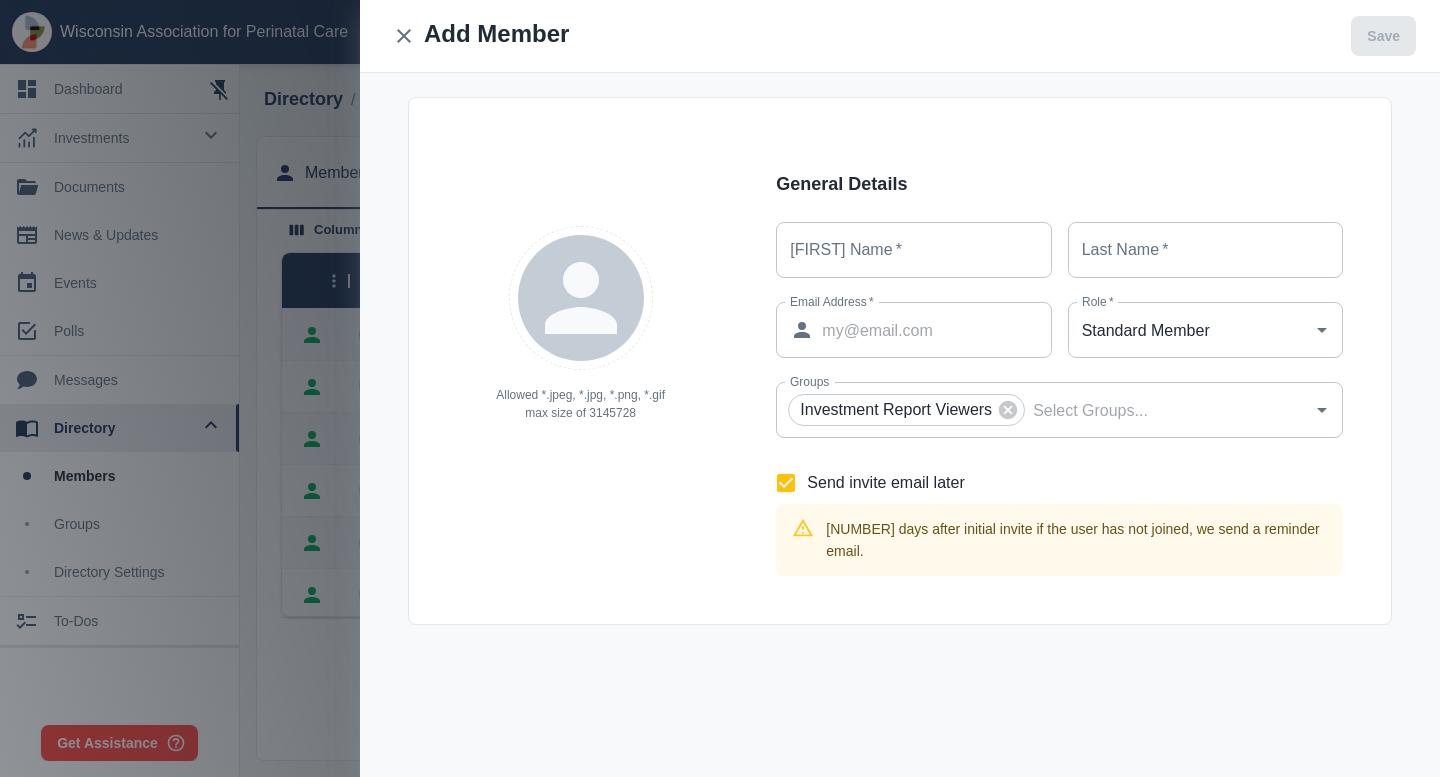 click at bounding box center (720, 388) 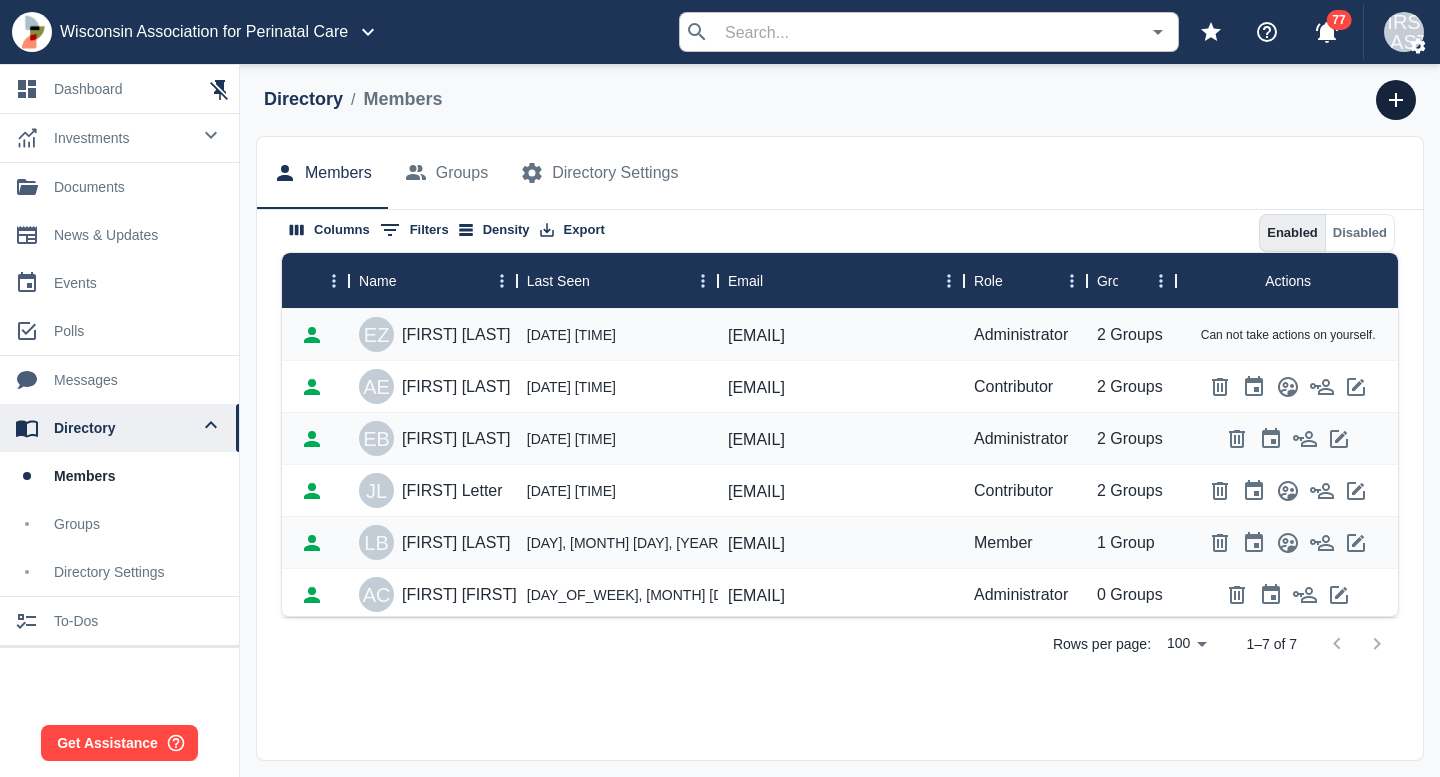 click on "groups" at bounding box center [138, 524] 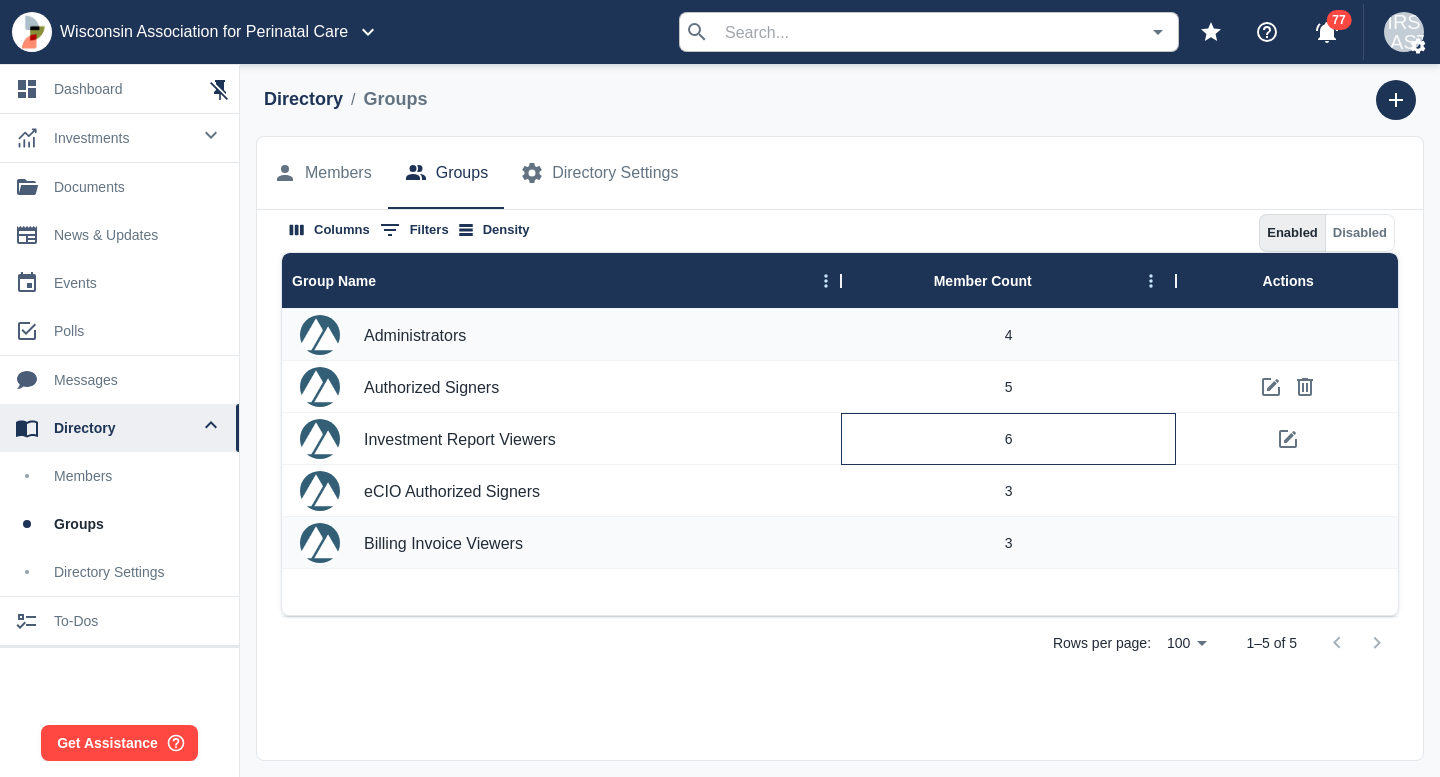 click on "6" at bounding box center (1008, 439) 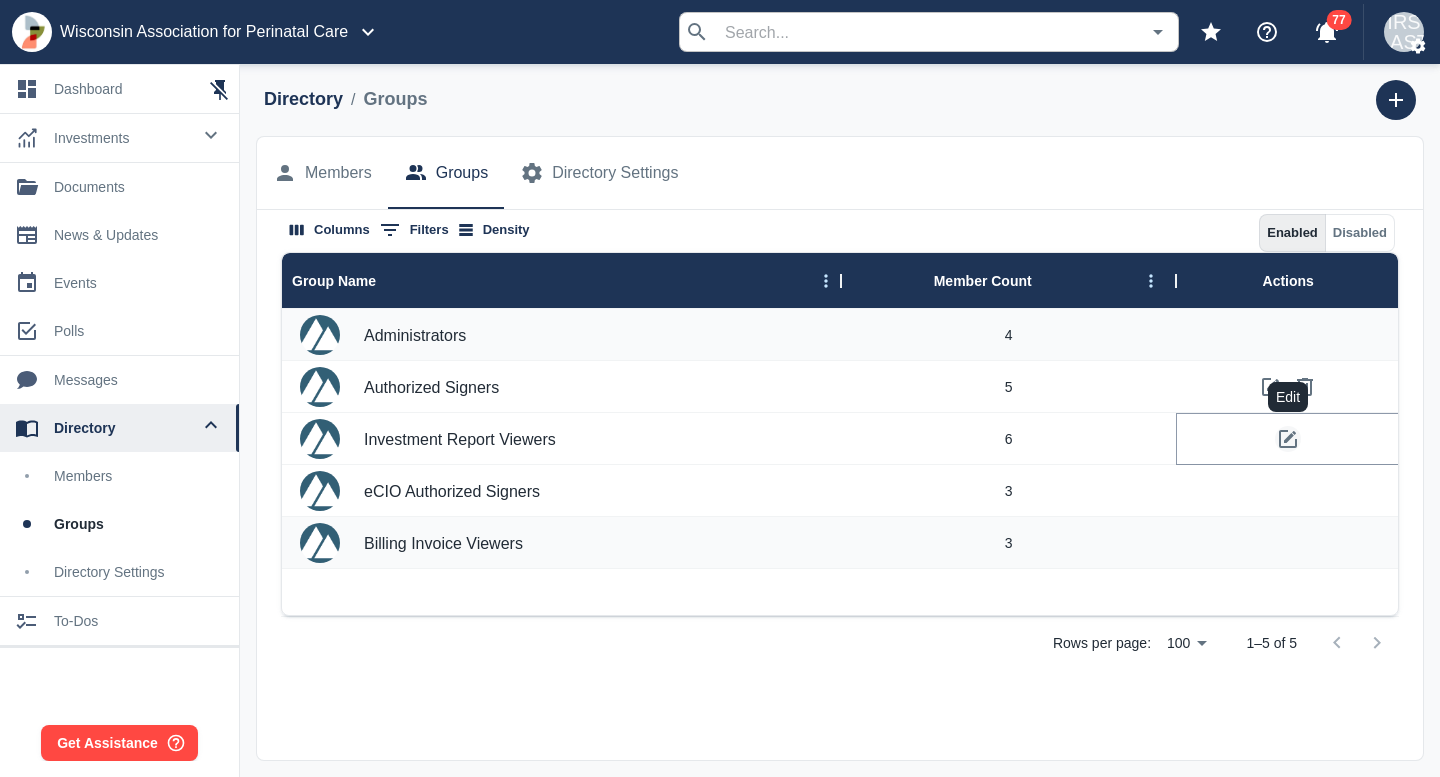 click at bounding box center [1288, 439] 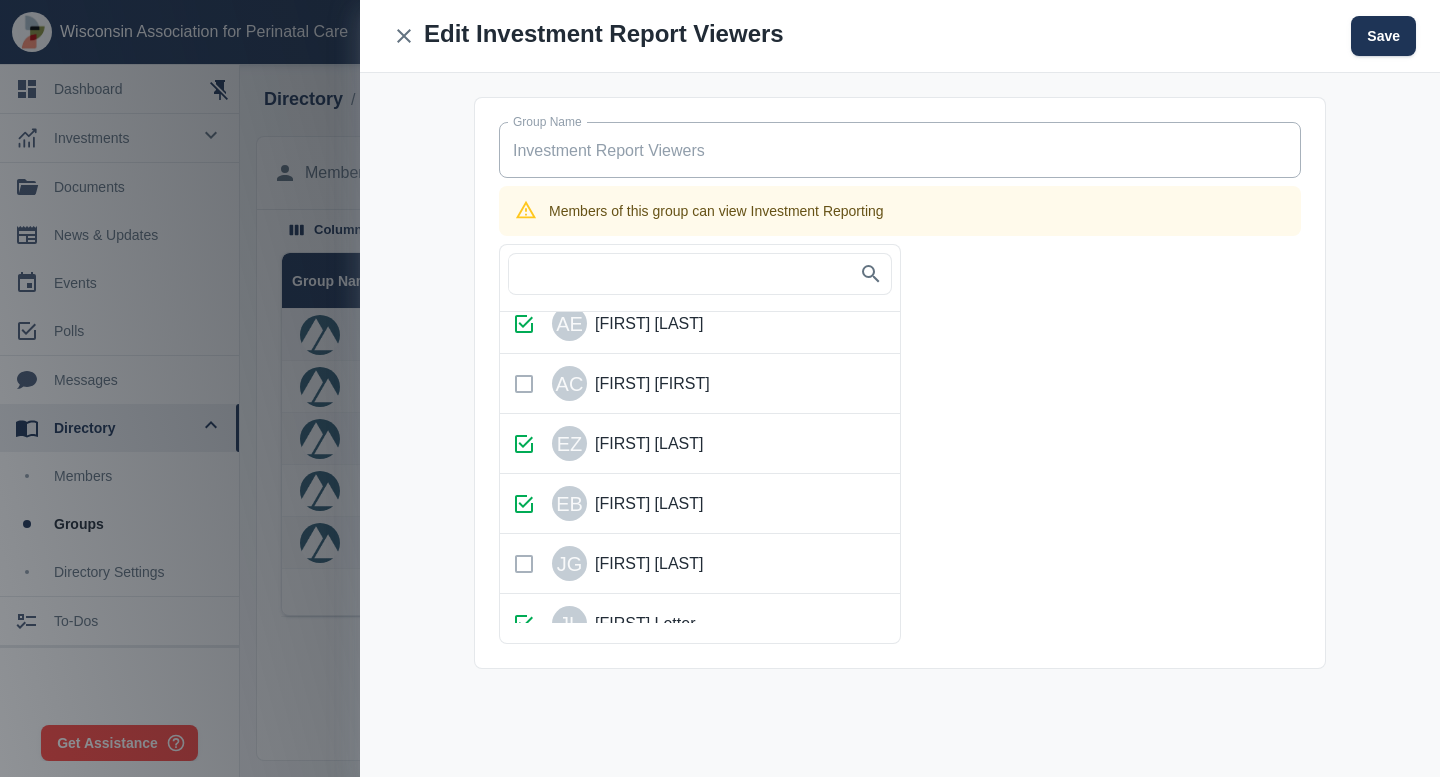 scroll, scrollTop: 0, scrollLeft: 0, axis: both 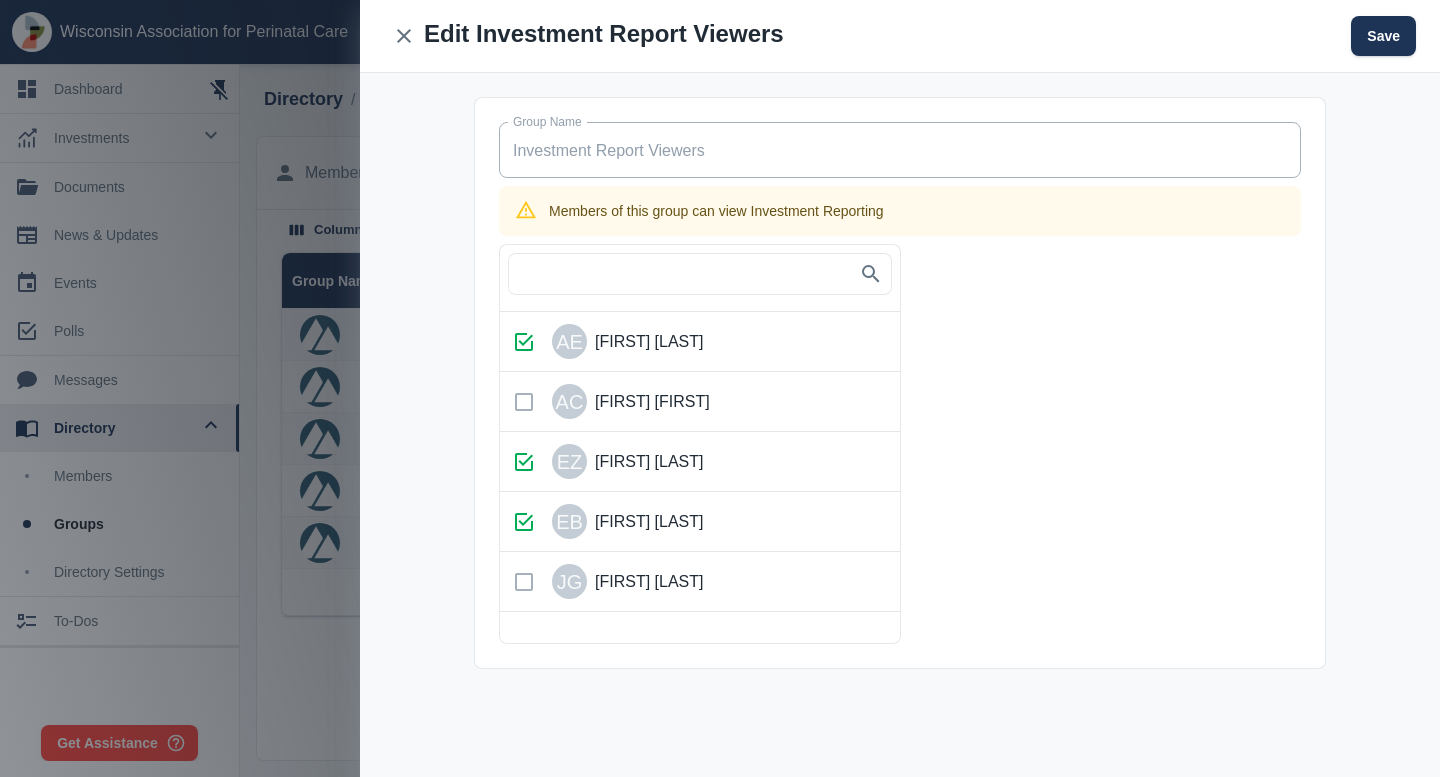 click at bounding box center [524, 402] 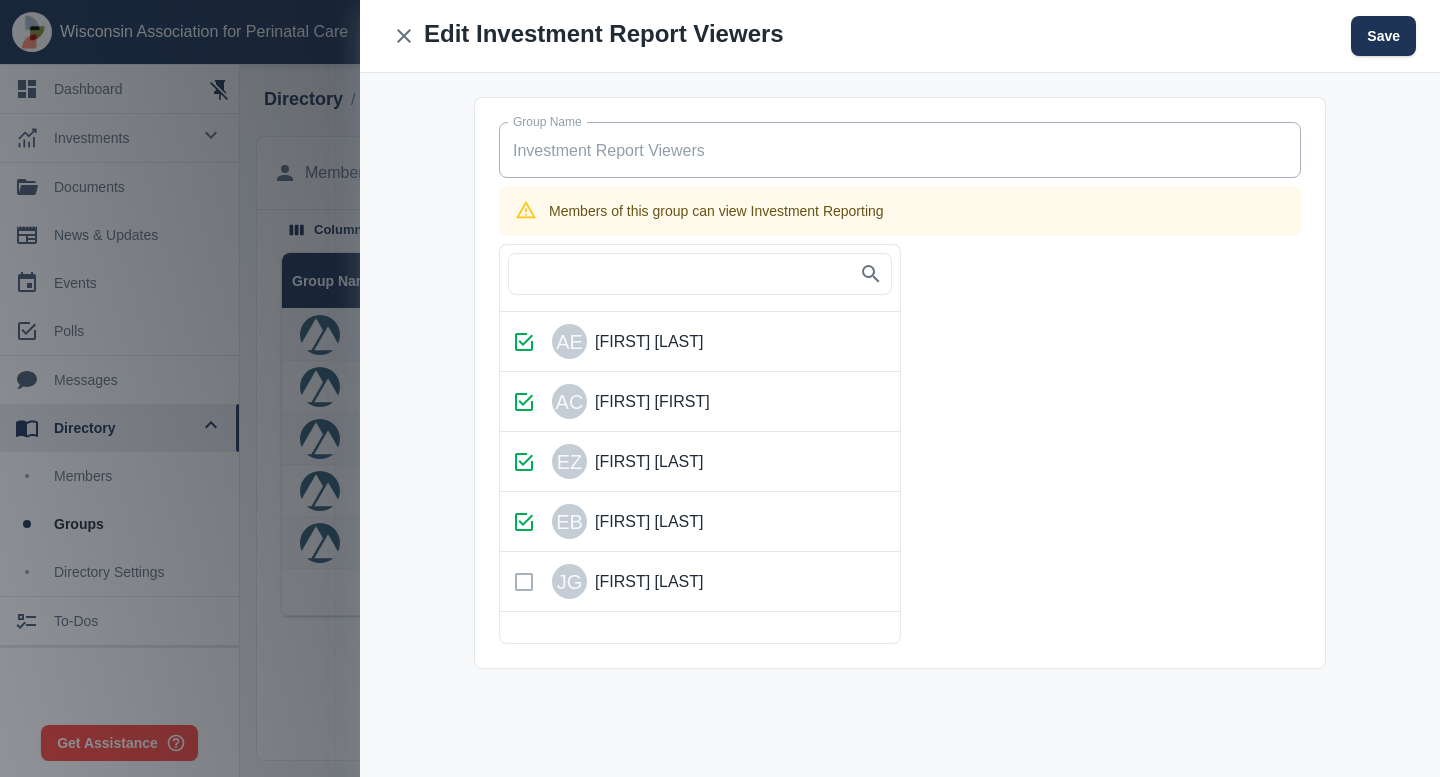 click at bounding box center (524, 582) 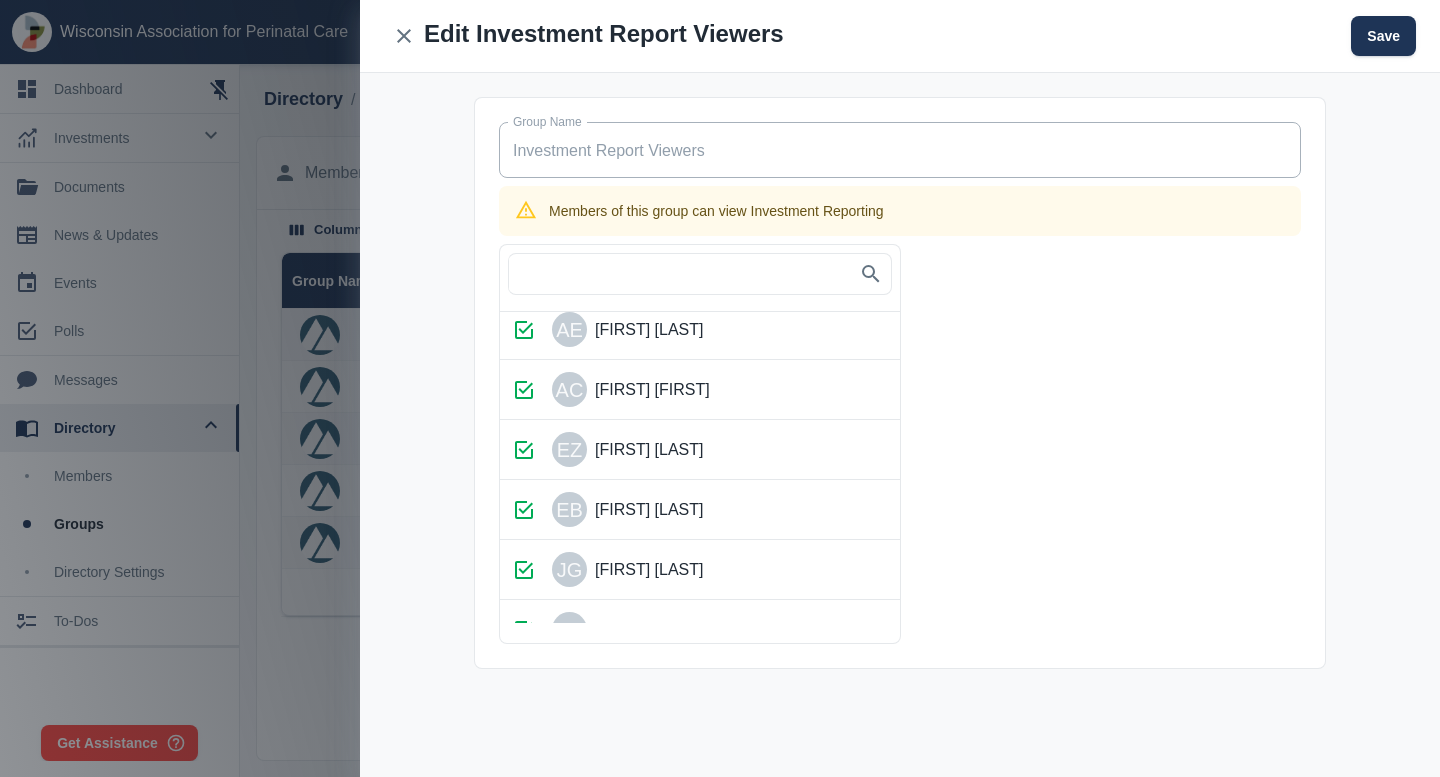 scroll, scrollTop: 0, scrollLeft: 0, axis: both 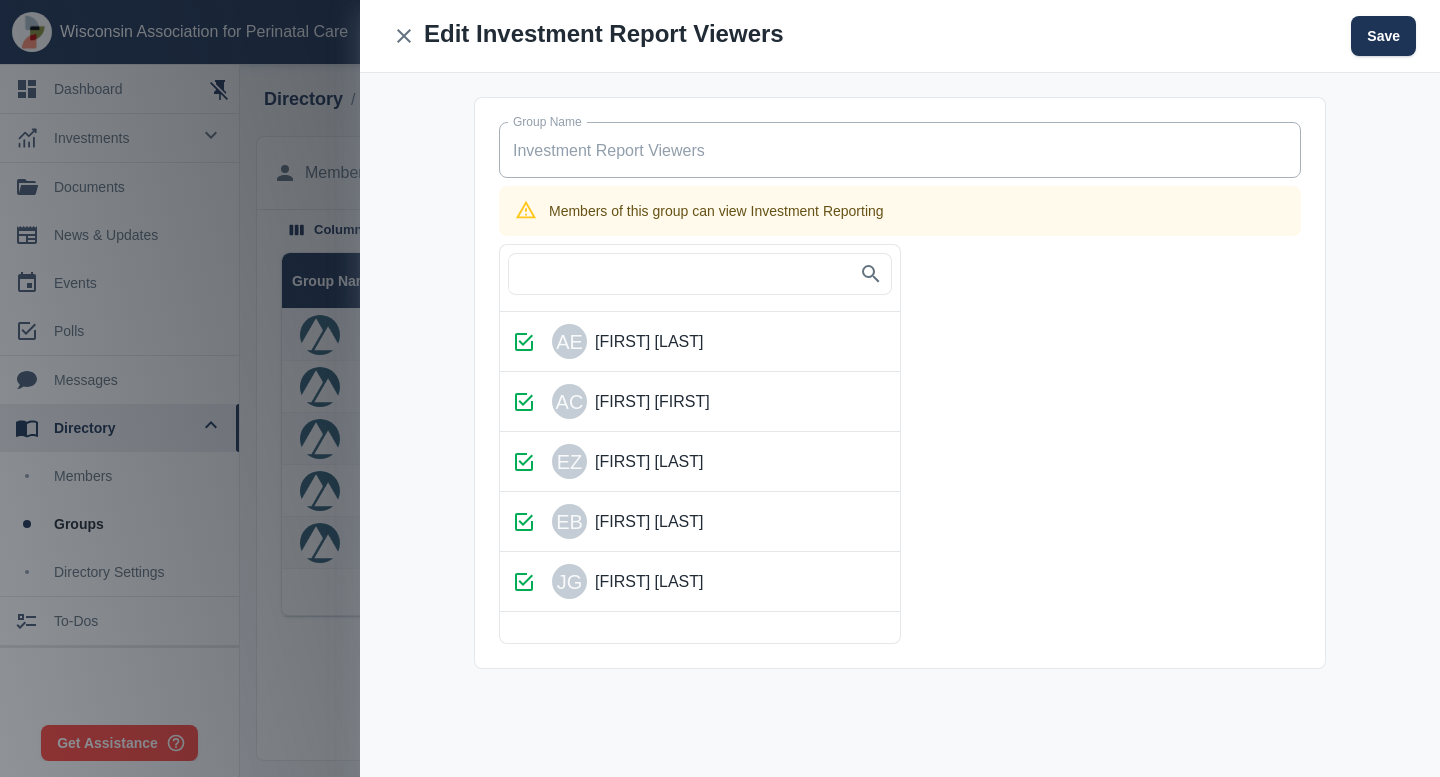 click at bounding box center [524, 342] 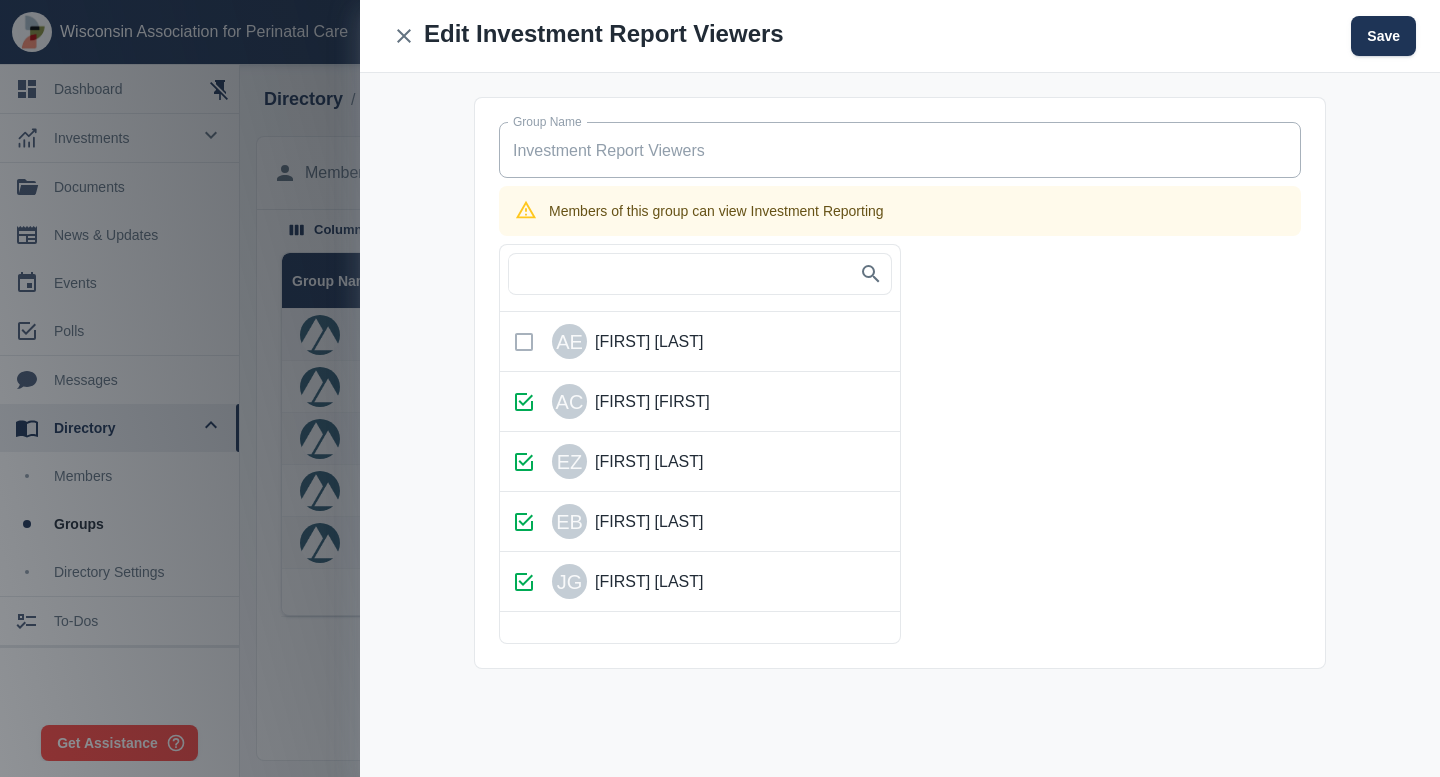 scroll, scrollTop: 109, scrollLeft: 0, axis: vertical 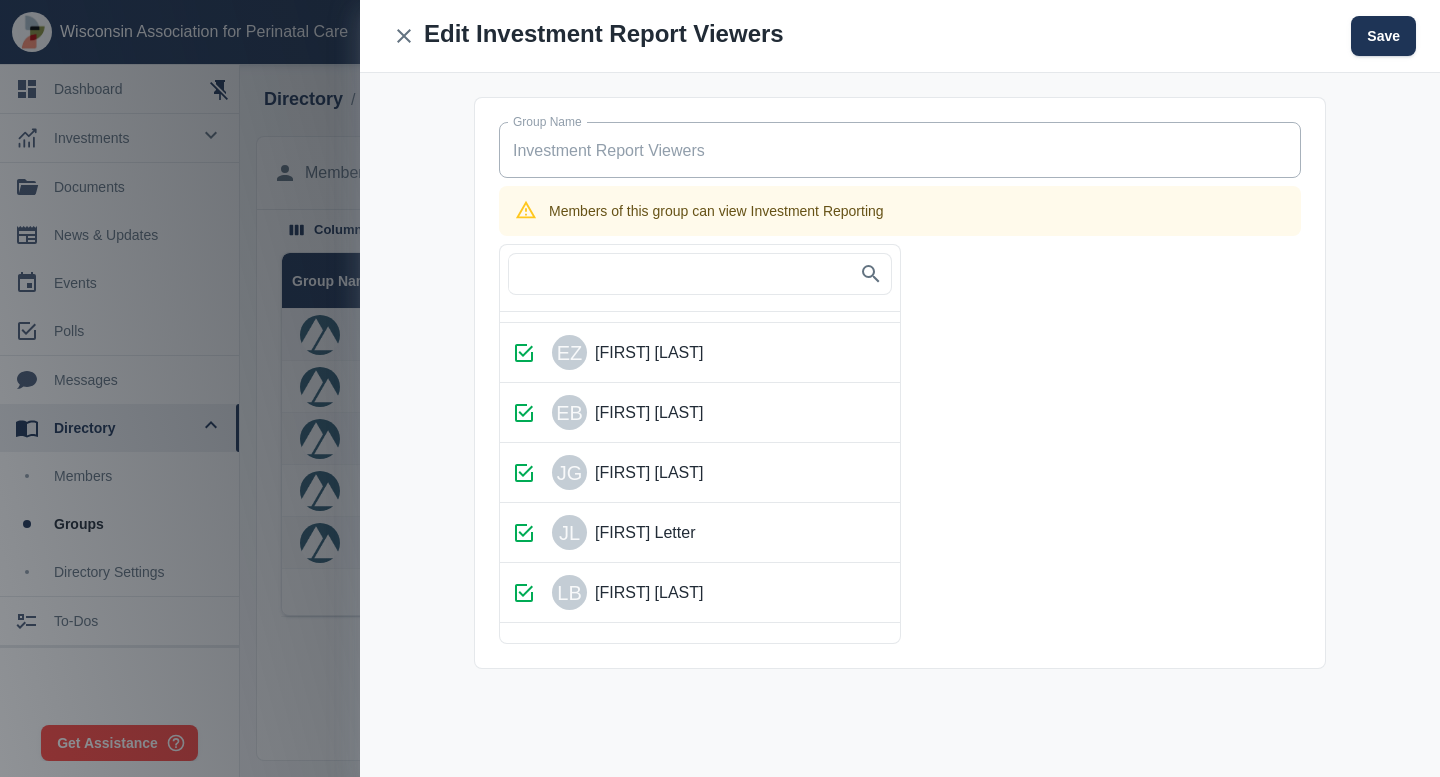 click at bounding box center [524, 533] 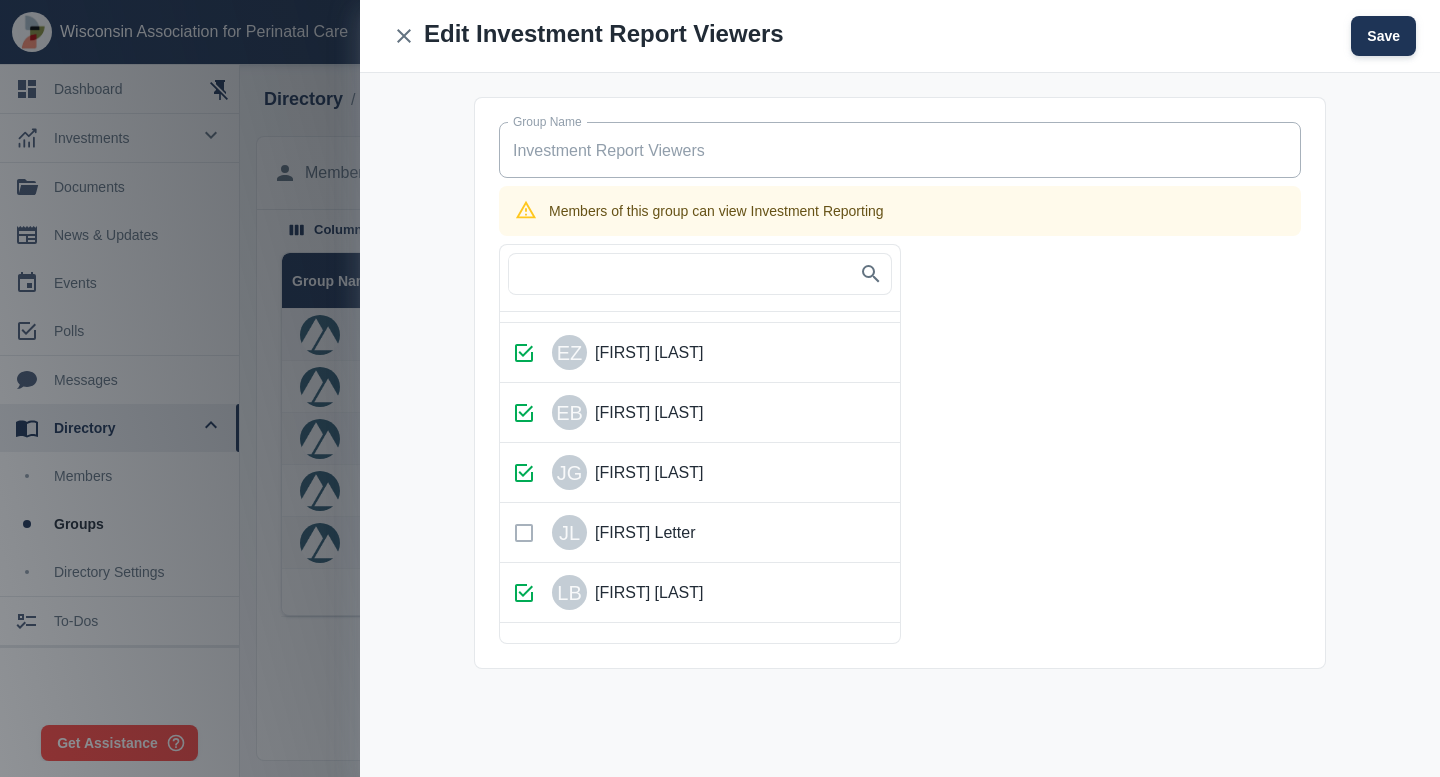 click on "Save" at bounding box center [1383, 36] 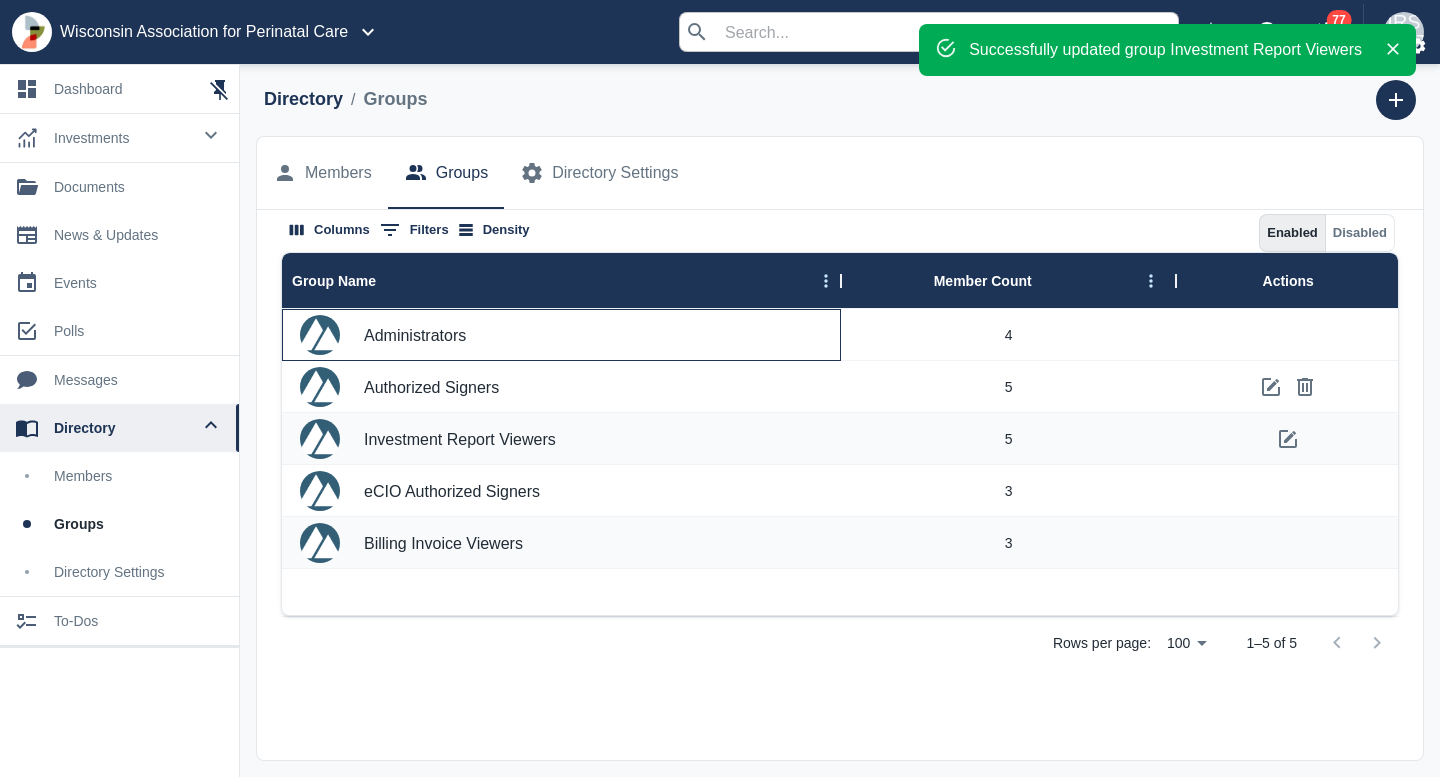click on "Administrators" at bounding box center [415, 336] 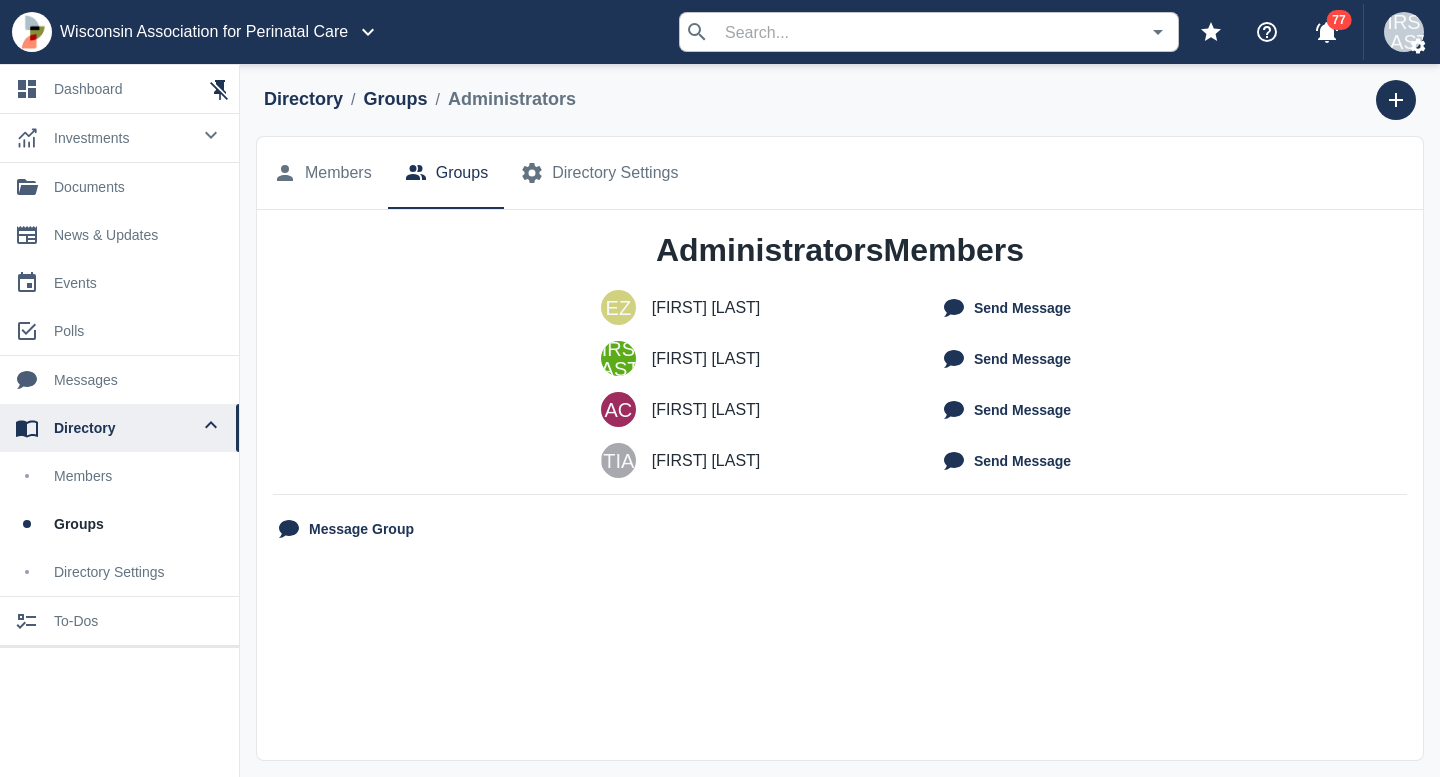 click on "members" at bounding box center (138, 476) 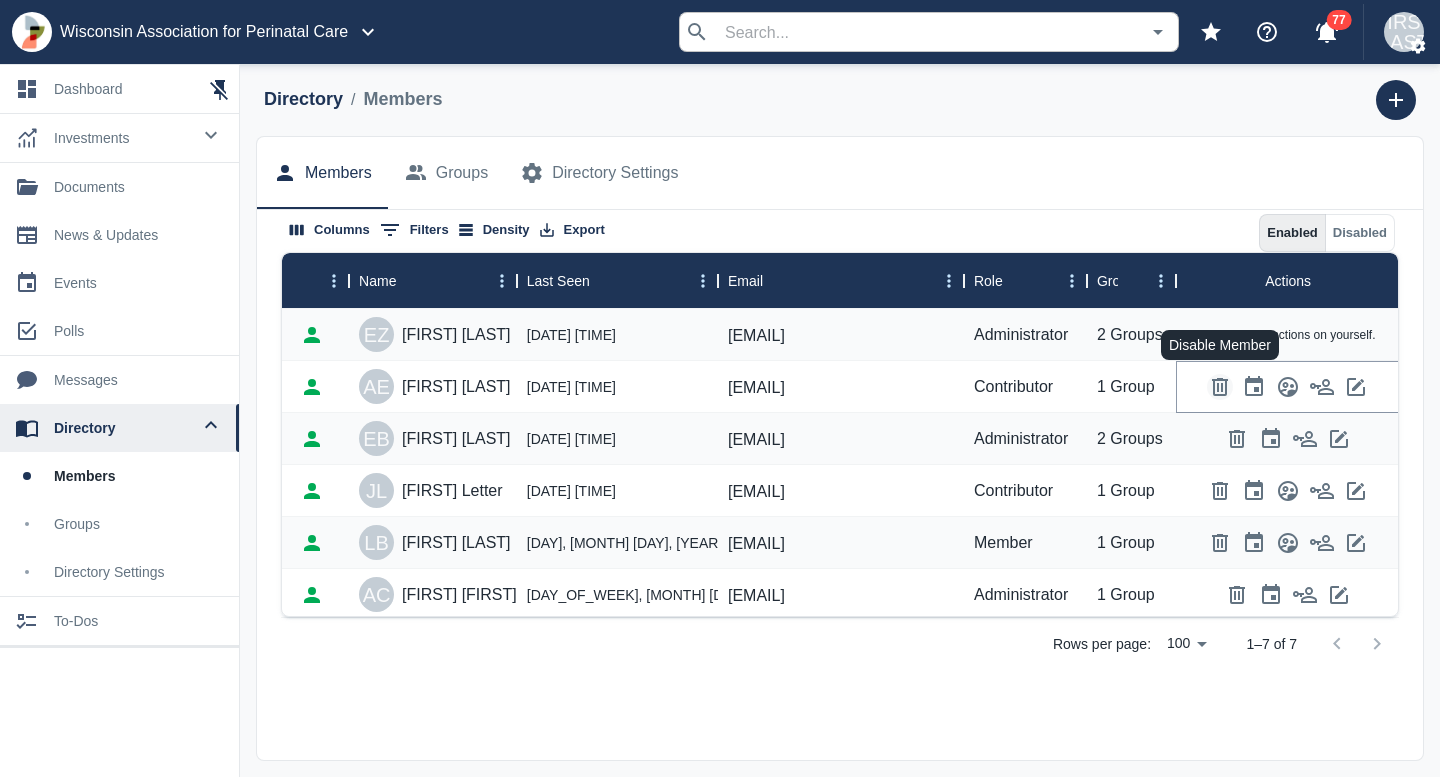 click at bounding box center (1220, 387) 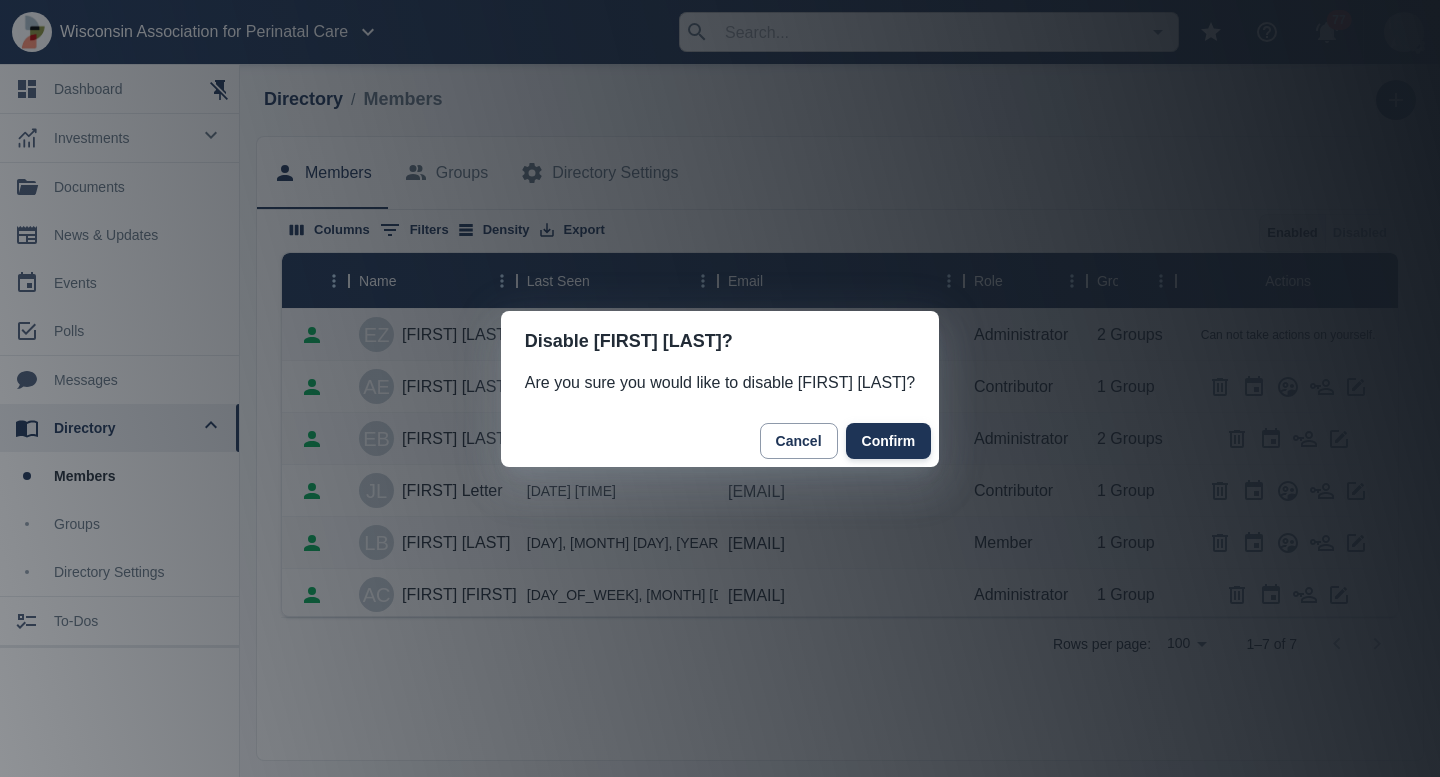click on "Confirm" at bounding box center [889, 441] 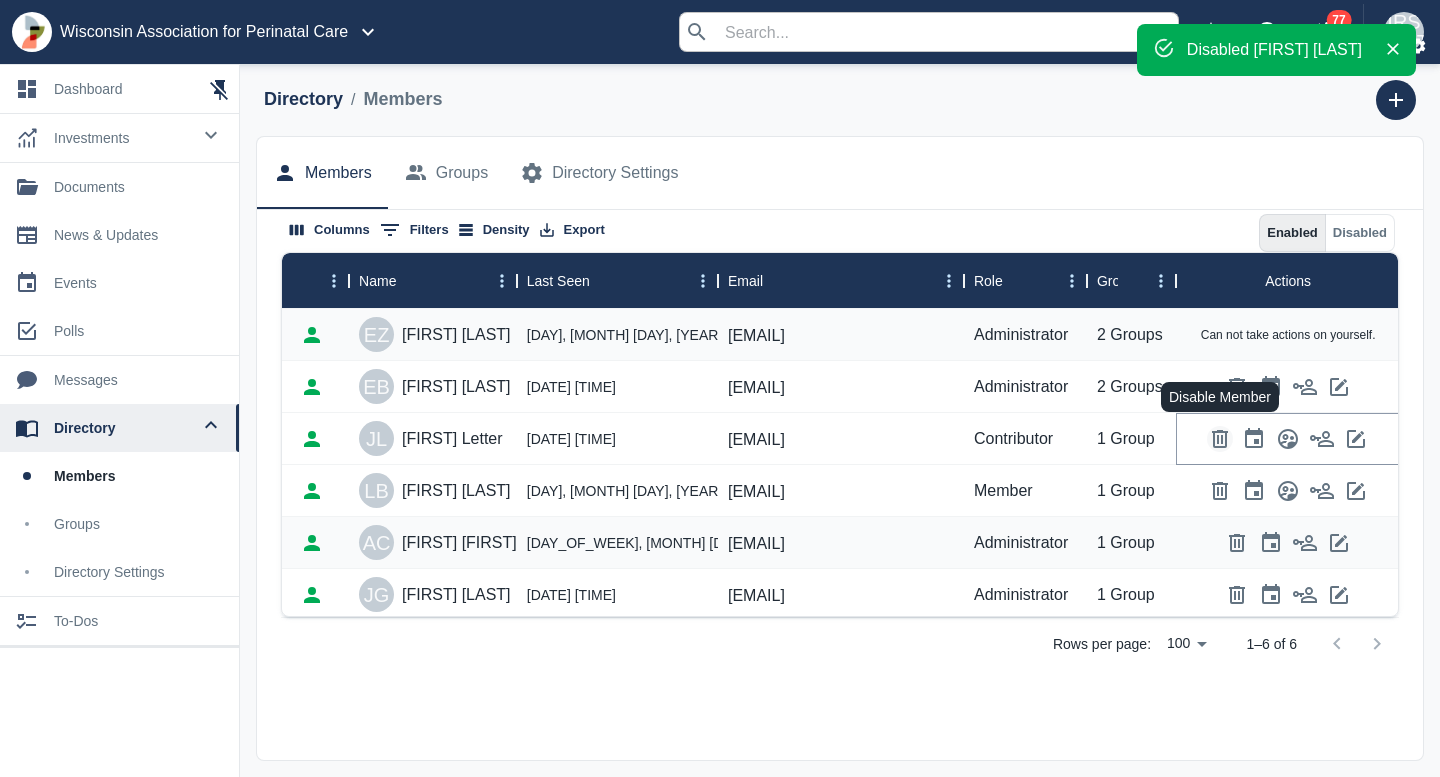 click at bounding box center [1220, 439] 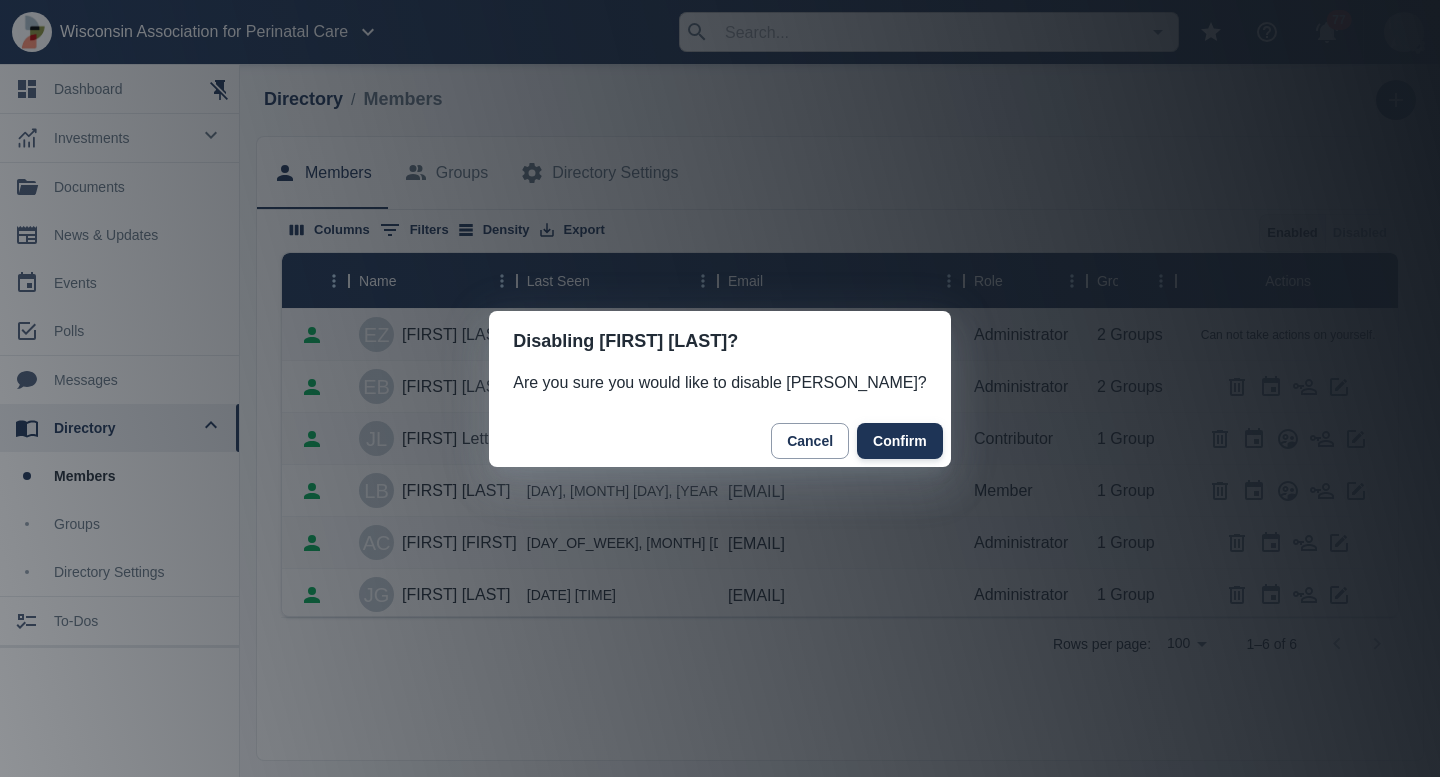 click on "Confirm" at bounding box center [900, 441] 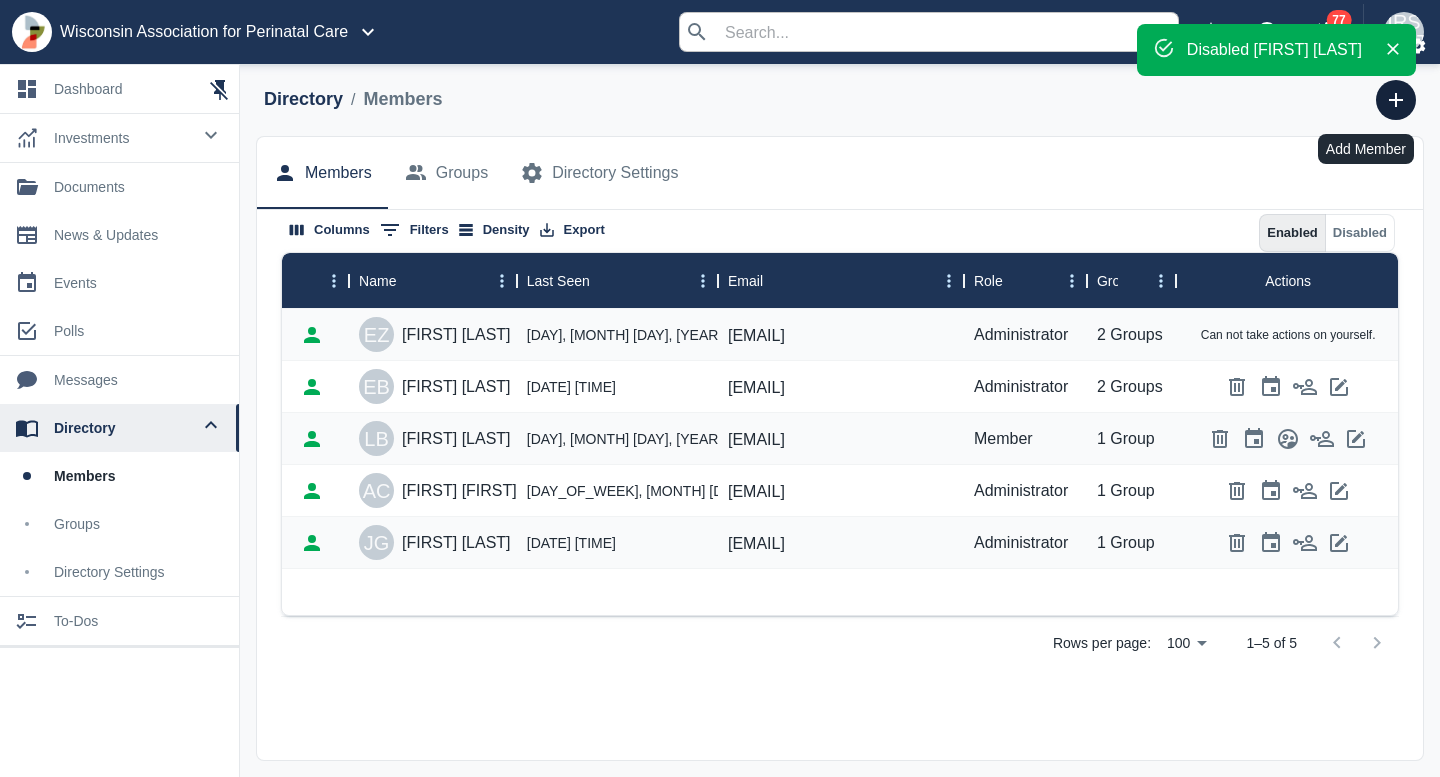 click at bounding box center [1396, 100] 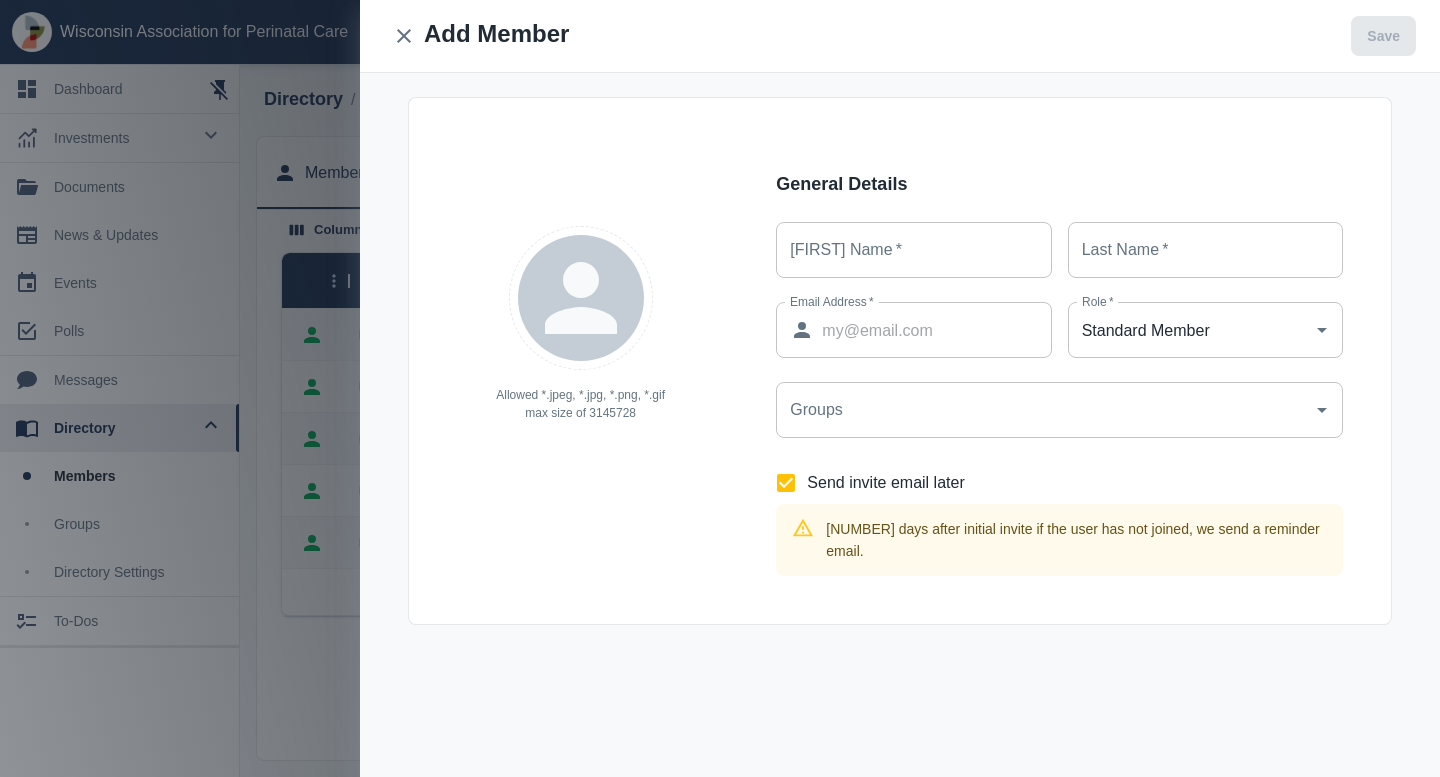 click on "Groups" at bounding box center (1044, 410) 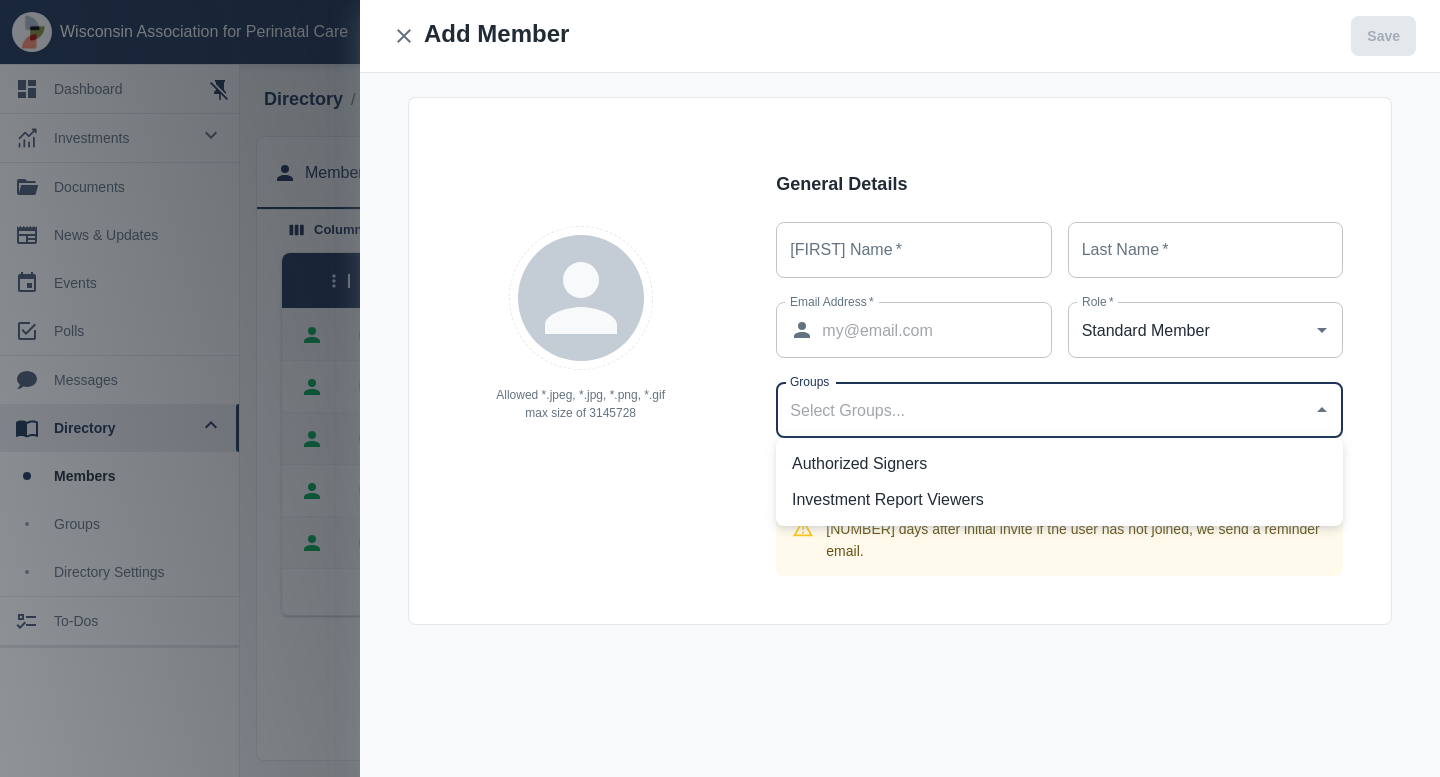 click on "Allowed *.jpeg, *.jpg, *.png, *.gif max size of 3145728" at bounding box center (568, 361) 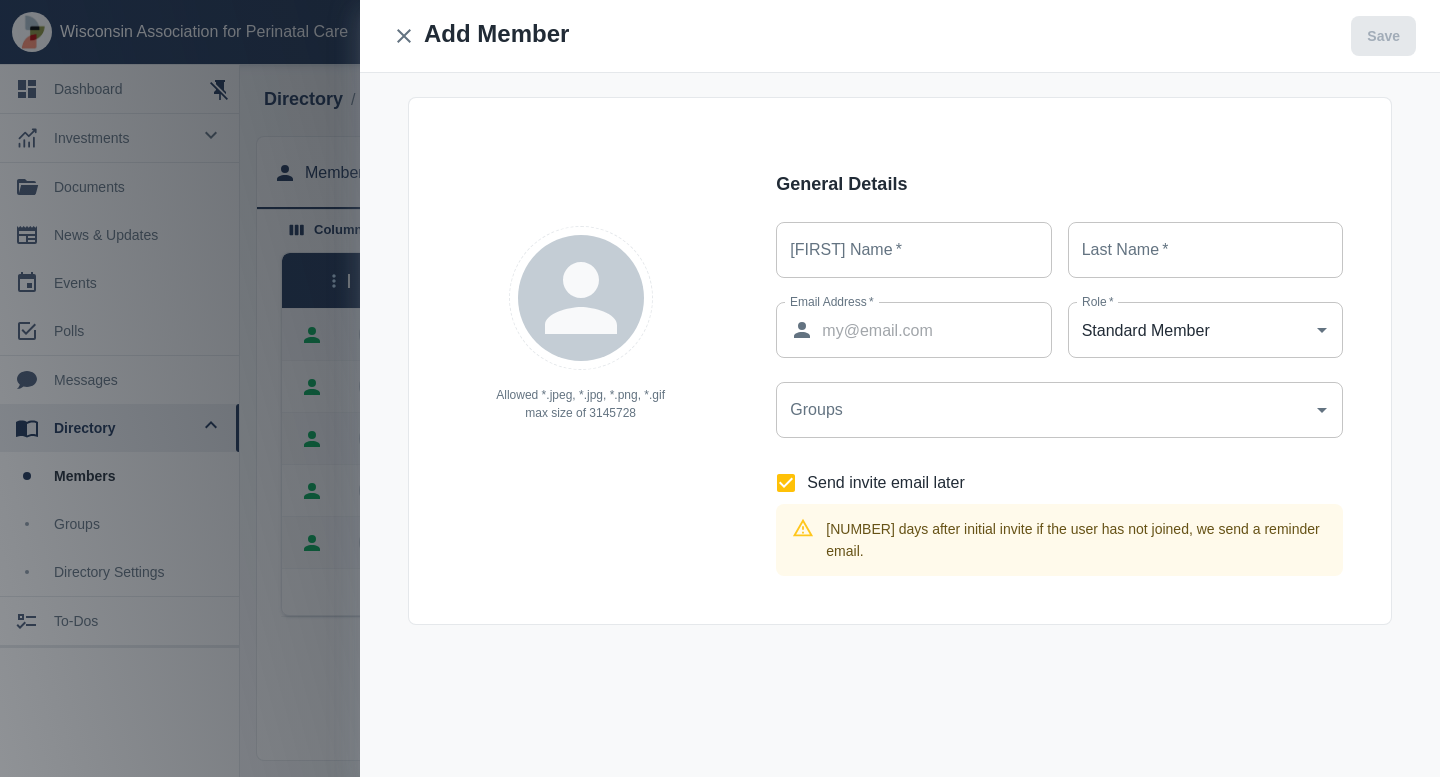 click on "Groups" at bounding box center (1044, 410) 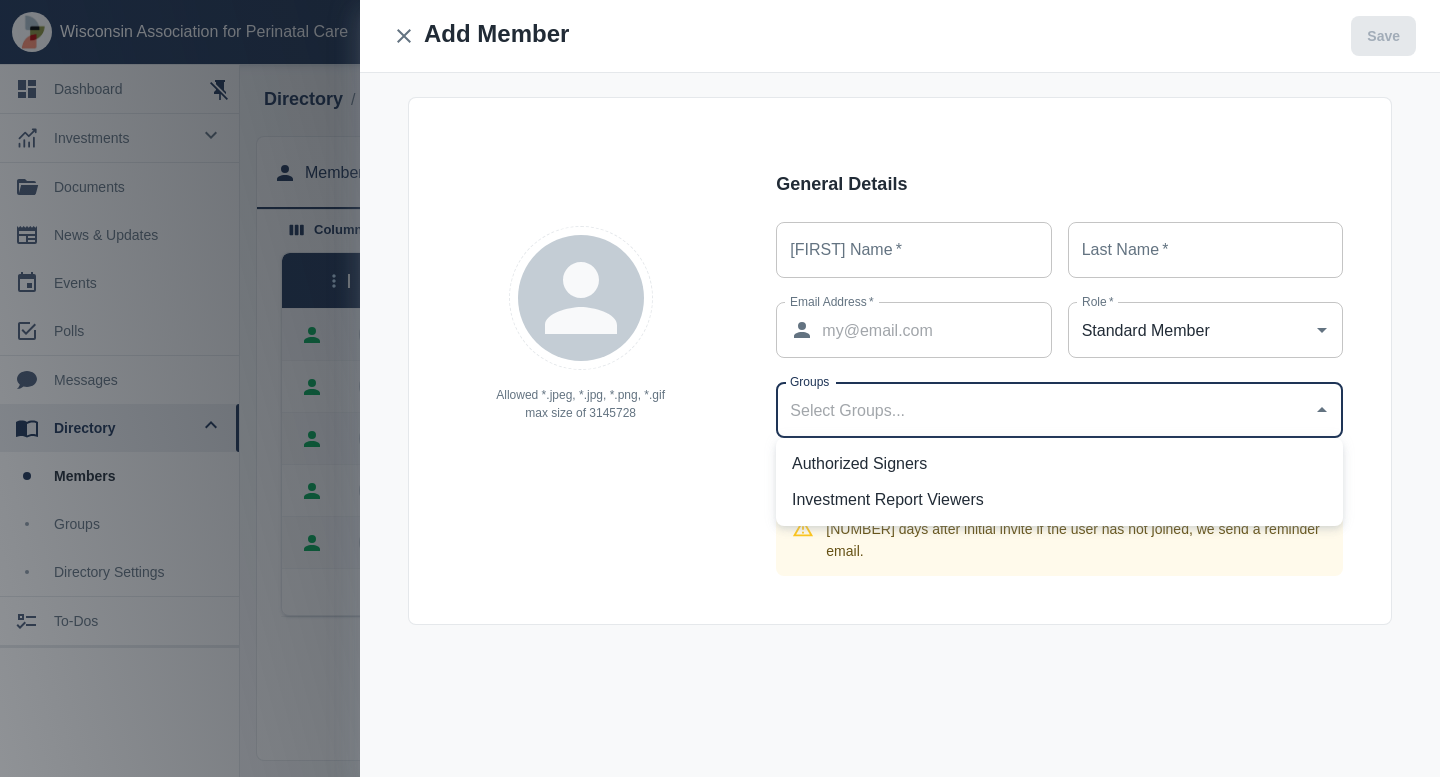 click on "Allowed *.jpeg, *.jpg, *.png, *.gif max size of 3145728" at bounding box center [568, 361] 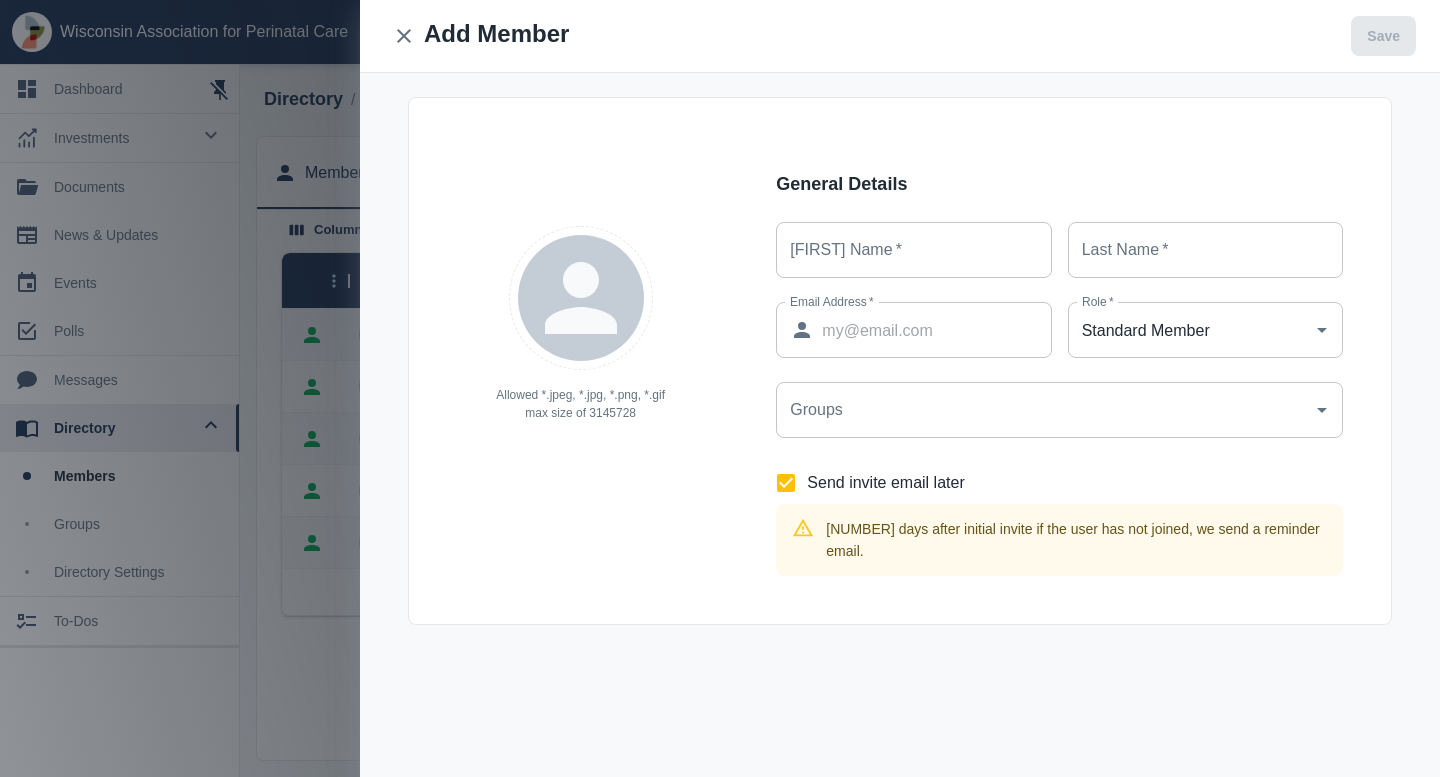 click on "Allowed *.jpeg, *.jpg, *.png, *.gif max size of 3145728" at bounding box center (580, 344) 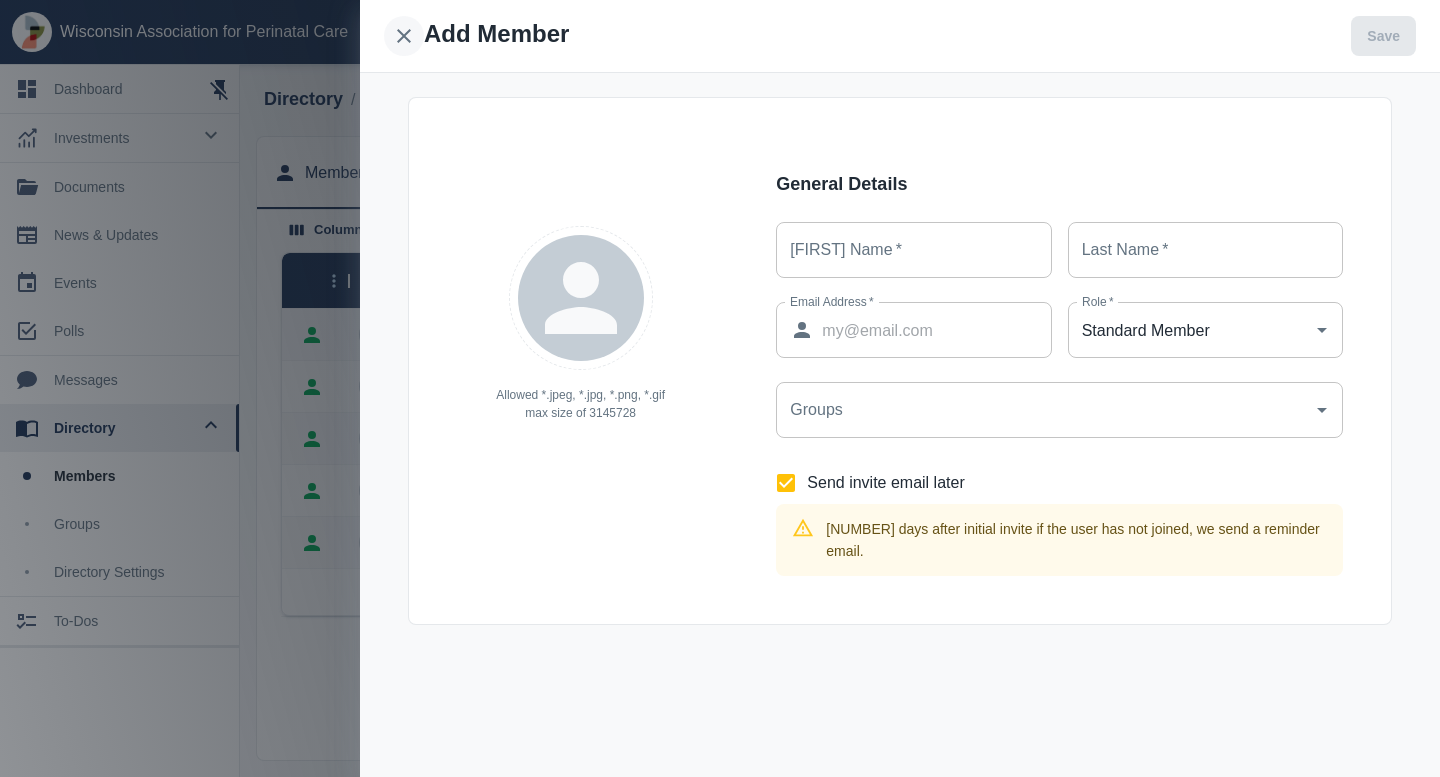click at bounding box center [404, 36] 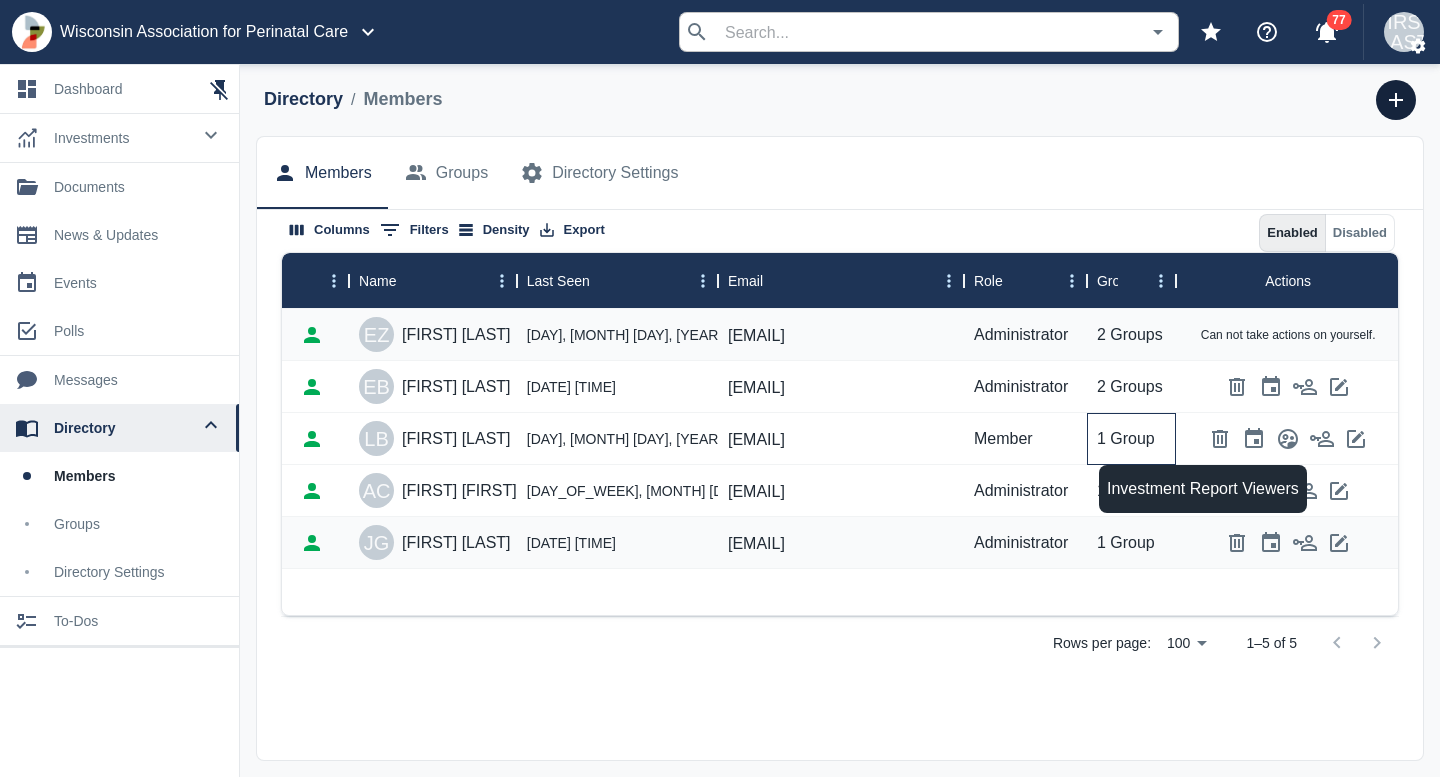 click on "1 Group" at bounding box center [1126, 439] 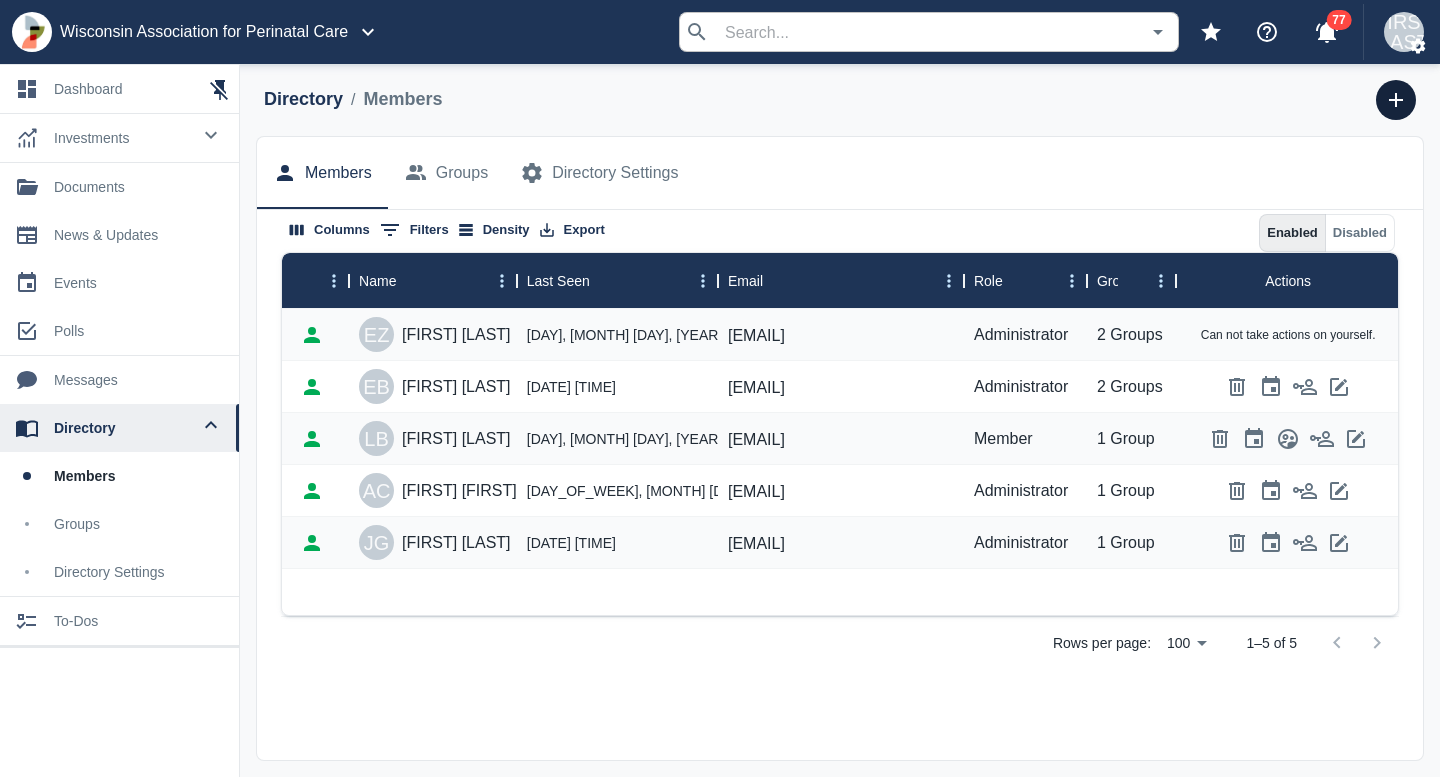click on "E [FIRST] [LAST] [DAY], [MONTH] [DAY], [YEAR] [HOUR]:[MINUTE] [AM/PM] [EMAIL] Administrator [NUMBER] Groups Can not take actions on yourself. E B [FIRST] [LAST] [DAY], [MONTH] [DAY], [YEAR] [HOUR]:[MINUTE] [AM/PM] [EMAIL] Administrator [NUMBER] Groups L B [FIRST] [LAST] [DAY], [MONTH] [DAY], [YEAR] [HOUR]:[MINUTE] [AM/PM] [EMAIL] Member [NUMBER] Group A C [FIRST] [LAST] [DAY], [MONTH] [DAY], [YEAR] [HOUR]:[MINUTE] [AM/PM] [EMAIL] Administrator [NUMBER] Group Rows per page: [NUMBER] [NUMBER] [NUMBER]–[NUMBER] of [NUMBER]" at bounding box center (840, 497) 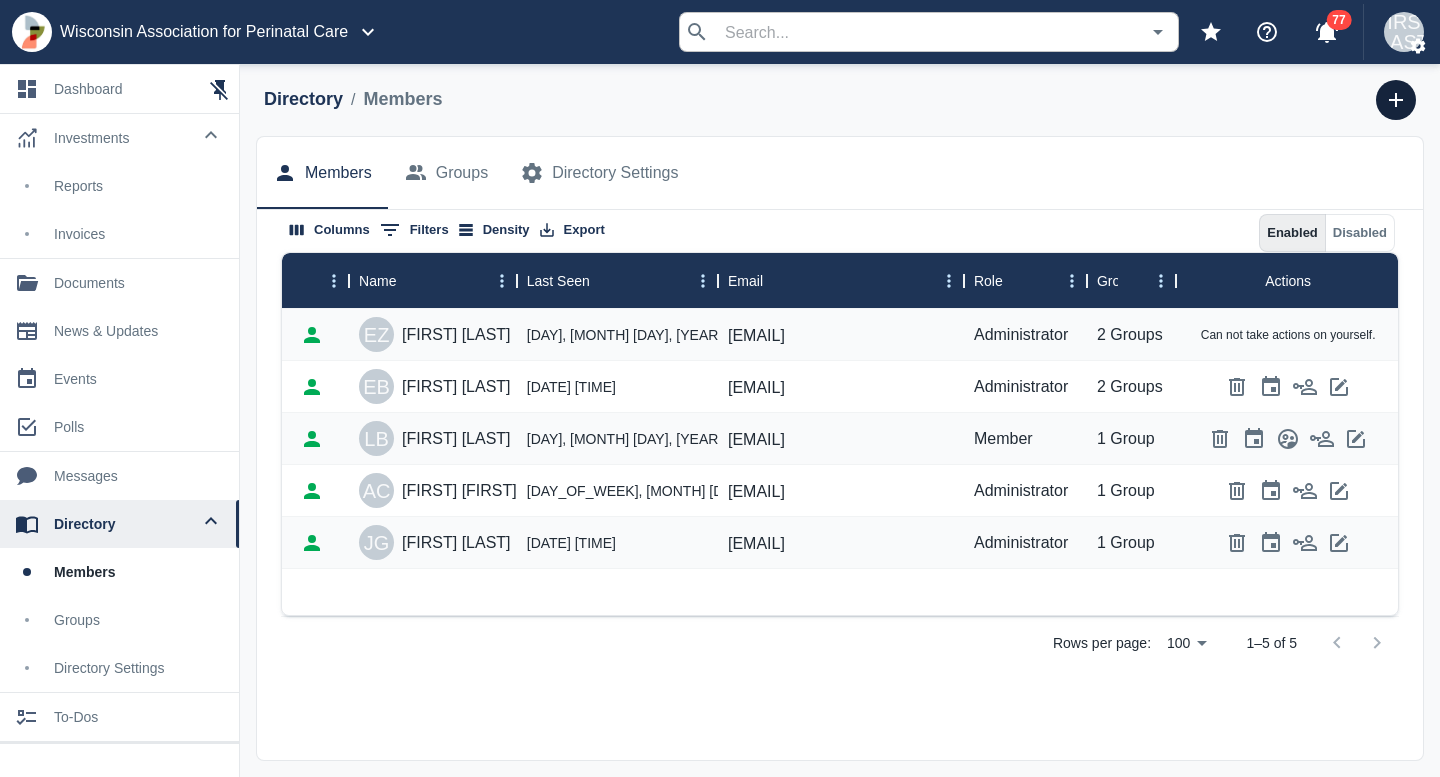 click on "Reports" at bounding box center (138, 186) 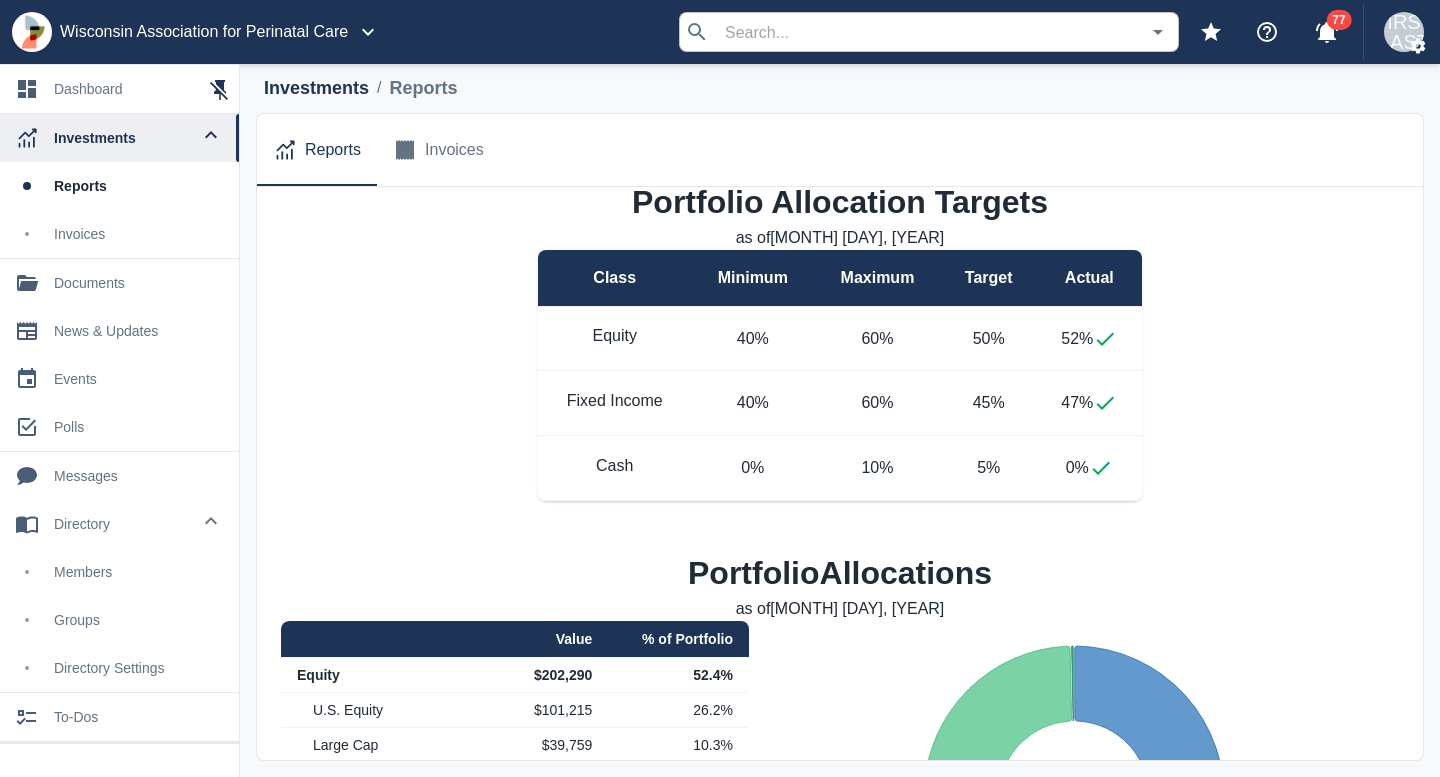 scroll, scrollTop: 0, scrollLeft: 0, axis: both 